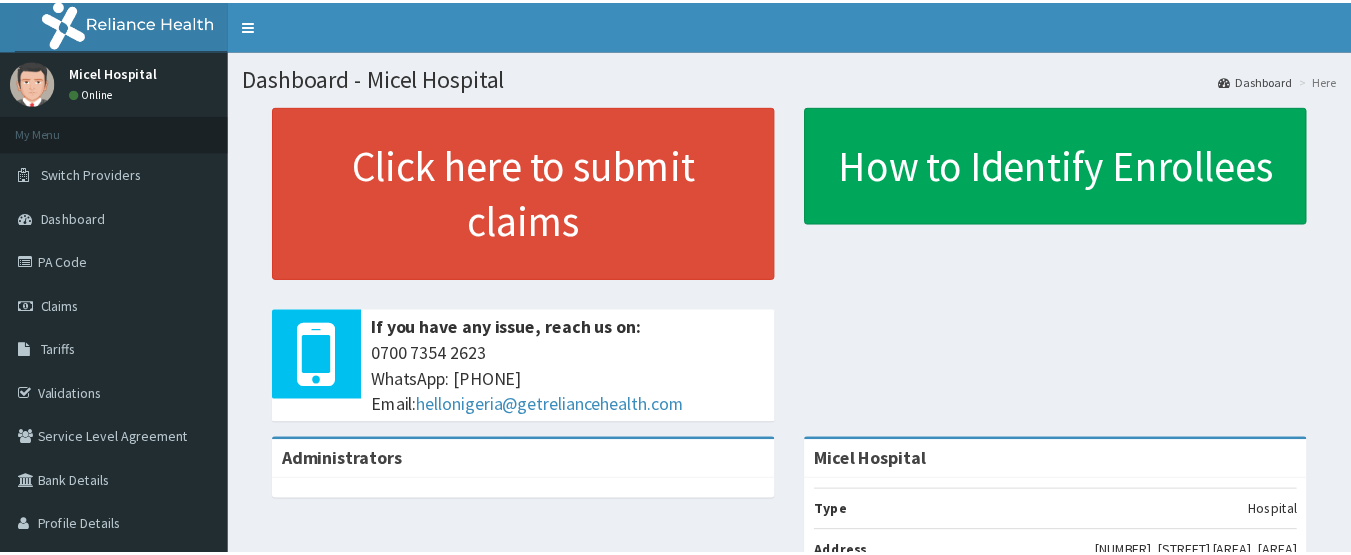 scroll, scrollTop: 0, scrollLeft: 0, axis: both 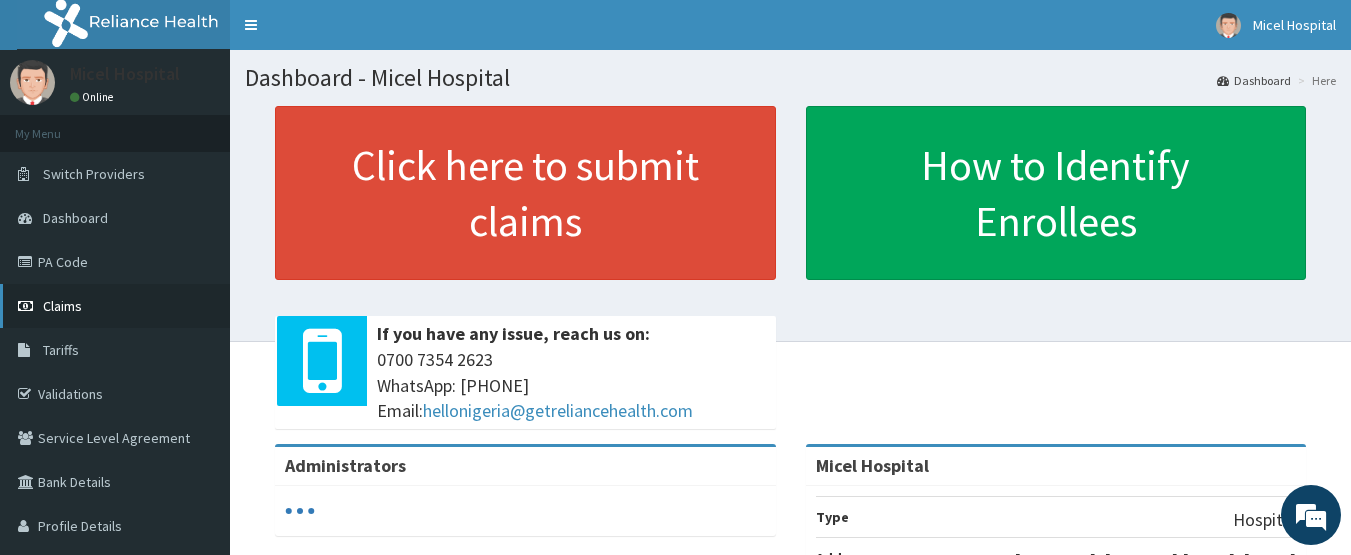 click on "Claims" at bounding box center [115, 306] 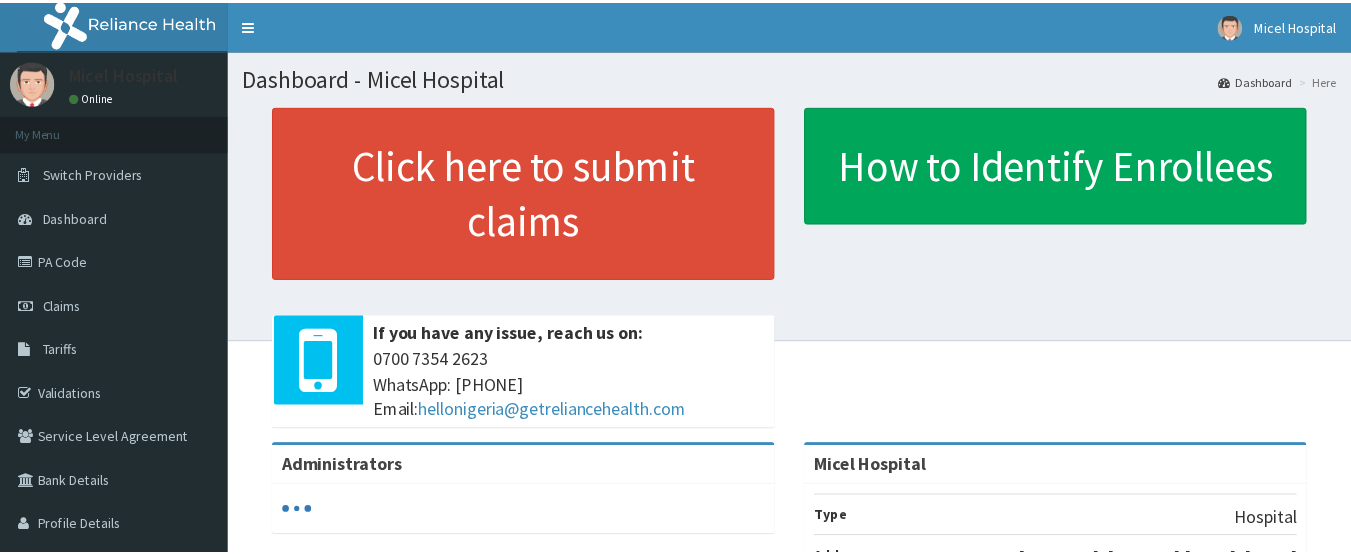 scroll, scrollTop: 0, scrollLeft: 0, axis: both 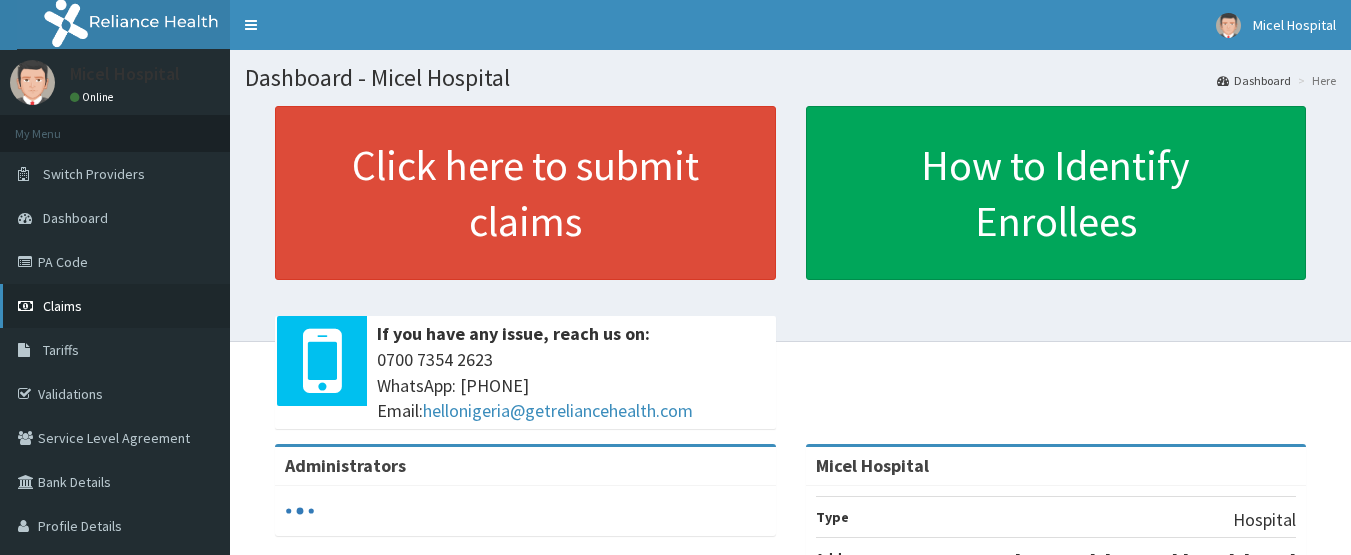 click on "Claims" at bounding box center [115, 306] 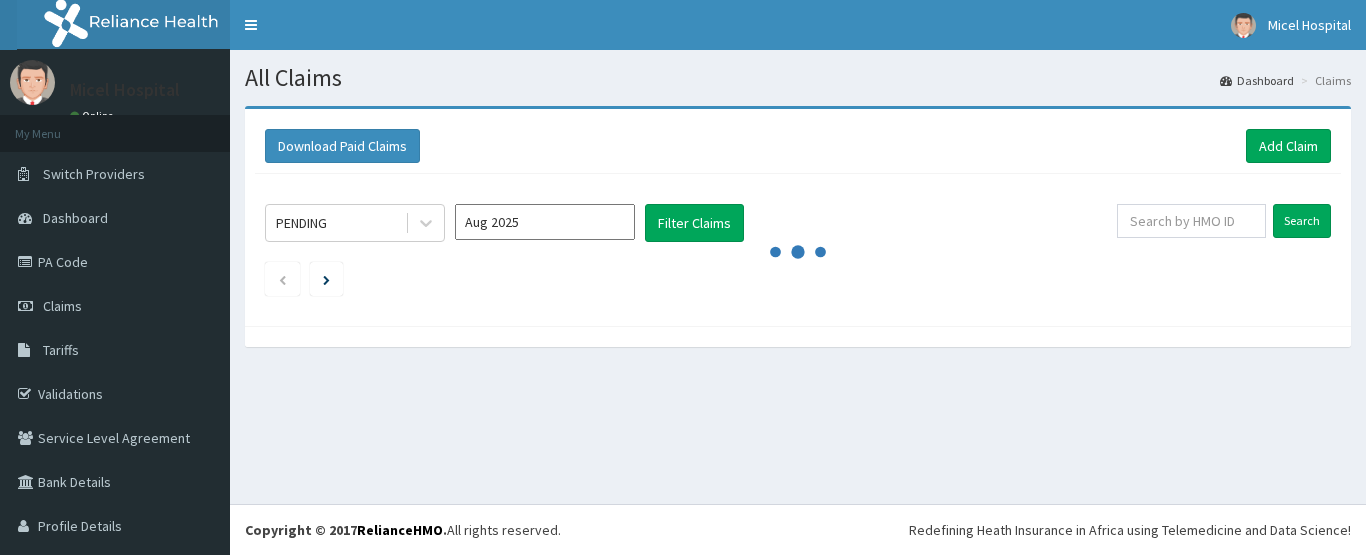 scroll, scrollTop: 0, scrollLeft: 0, axis: both 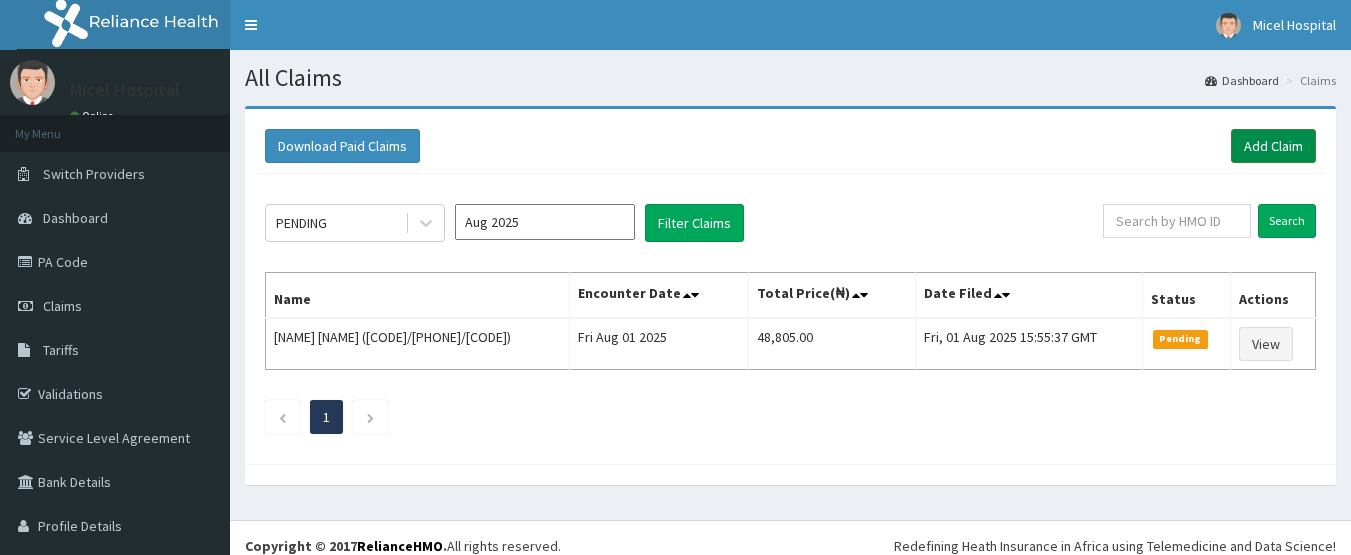 click on "Add Claim" at bounding box center (1273, 146) 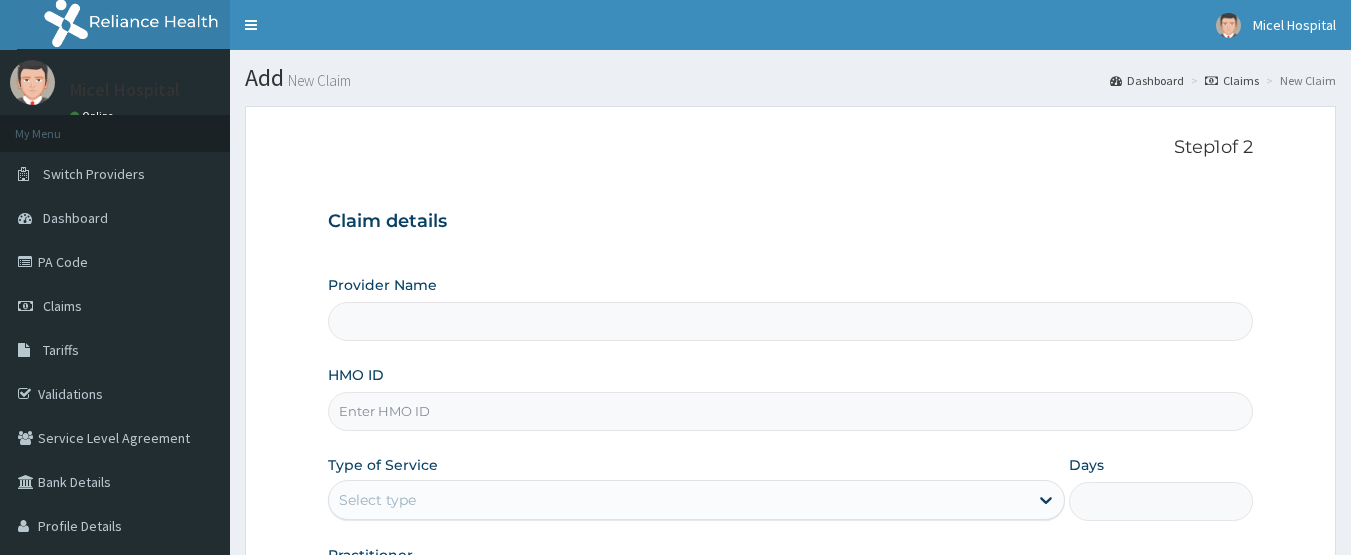 scroll, scrollTop: 0, scrollLeft: 0, axis: both 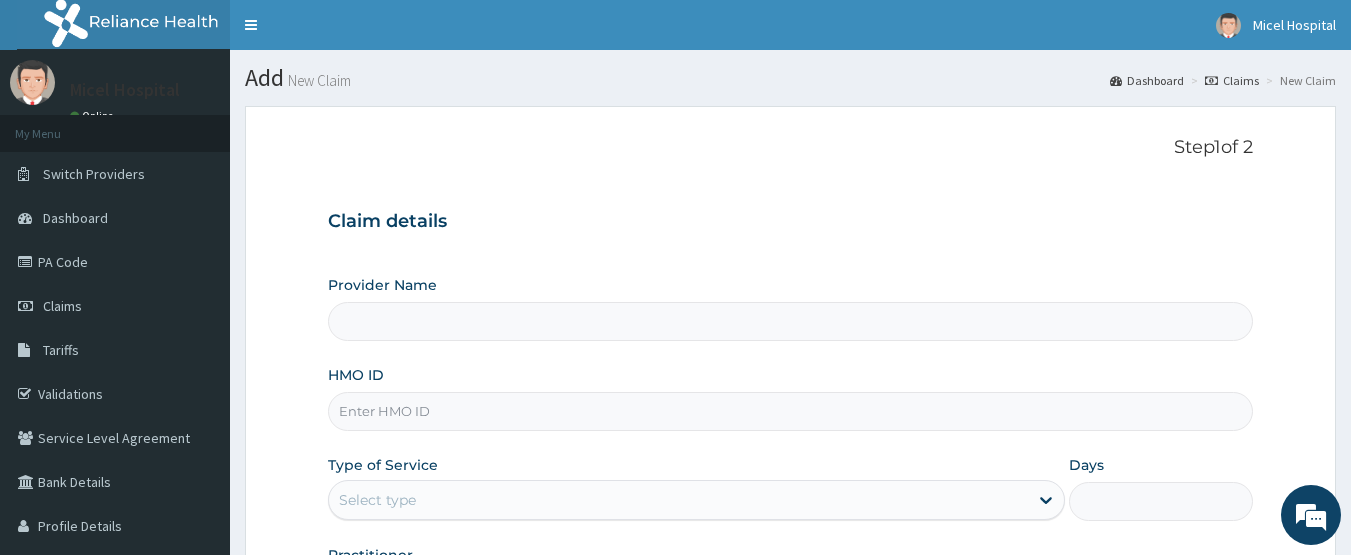 type on "Micel Hospital" 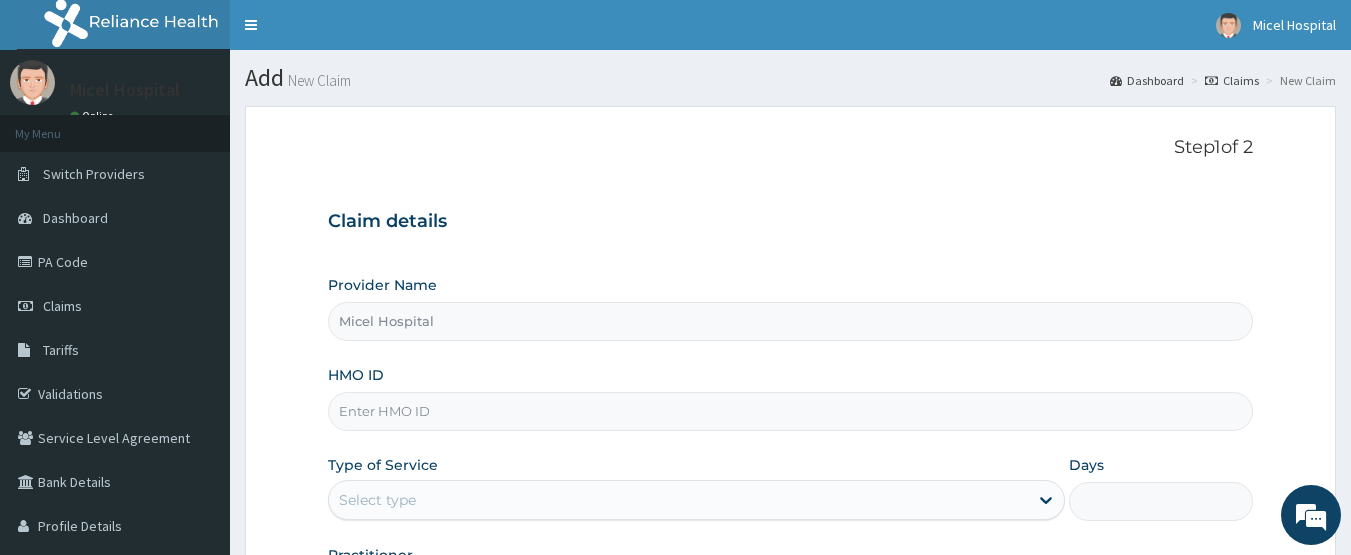 scroll, scrollTop: 0, scrollLeft: 0, axis: both 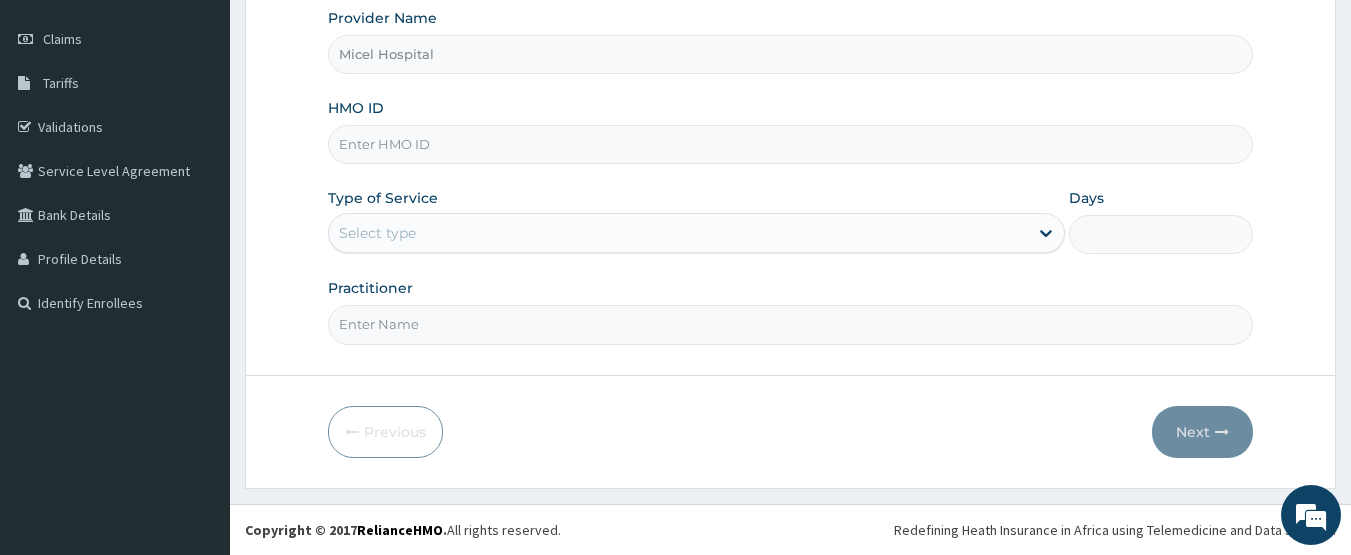 click on "HMO ID" at bounding box center [791, 144] 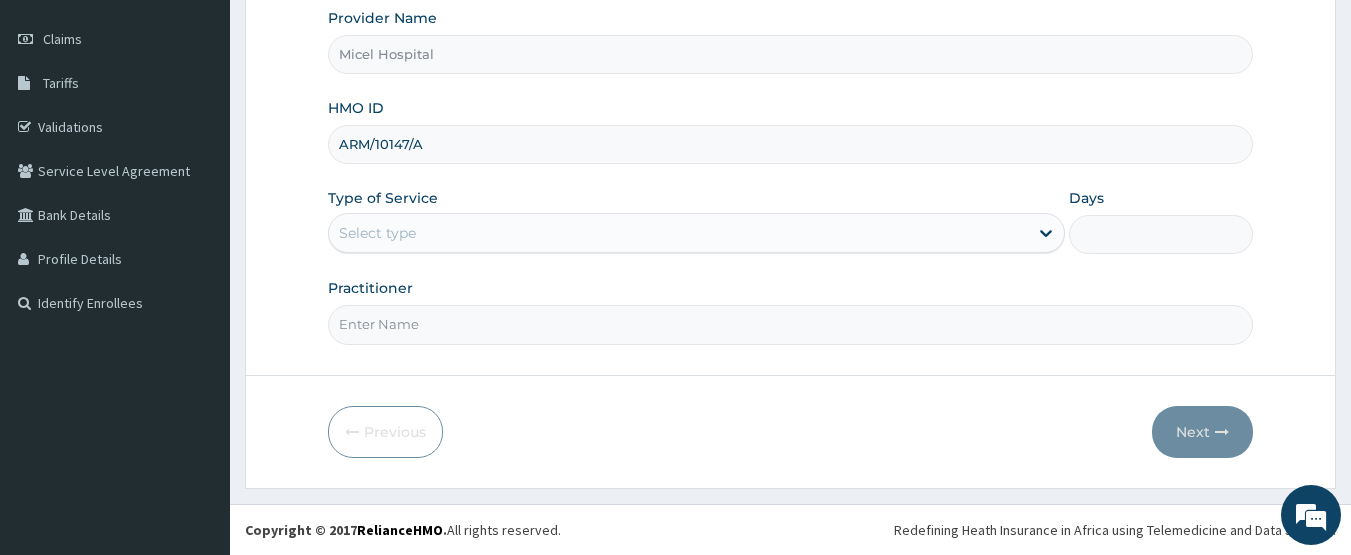 type on "ARM/10147/A" 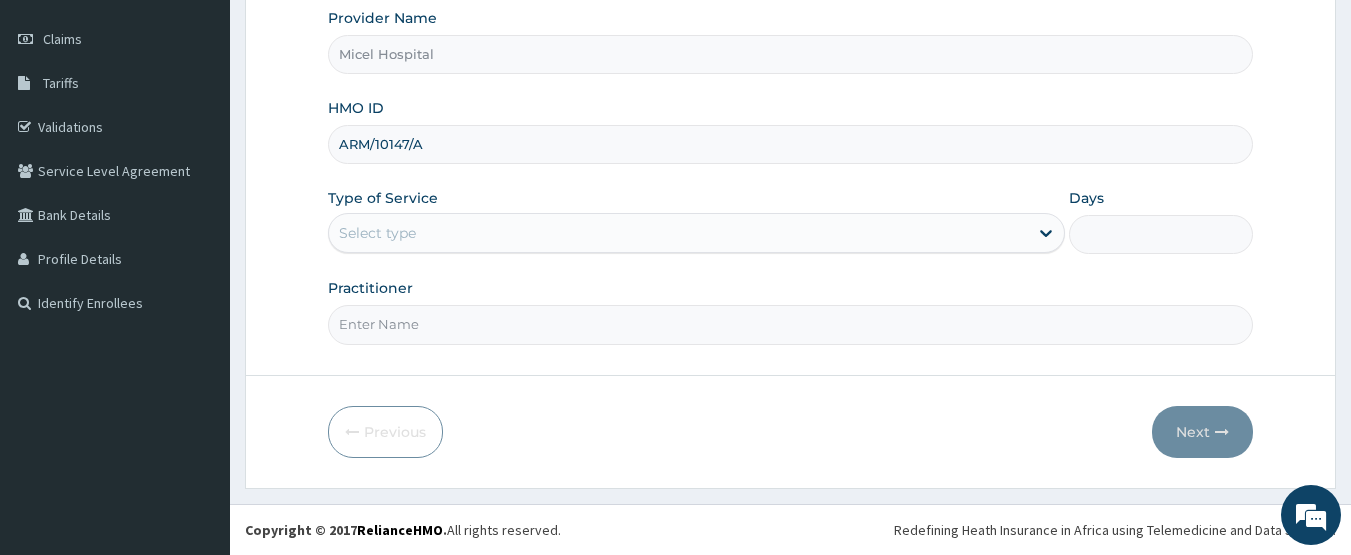 click on "Select type" at bounding box center (678, 233) 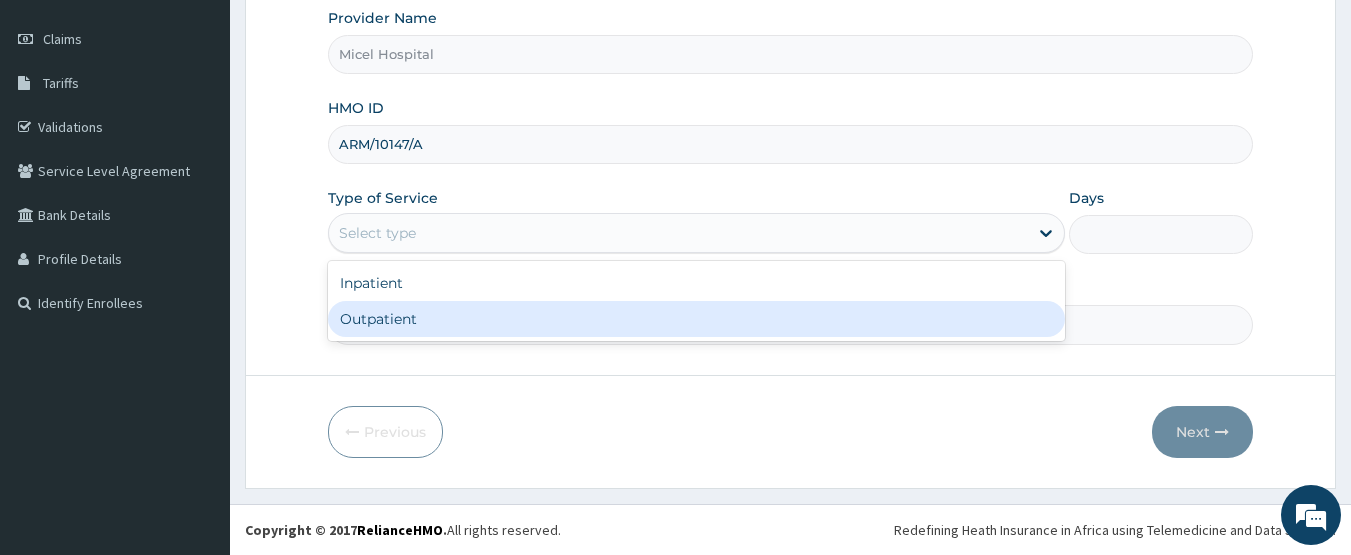 click on "Outpatient" at bounding box center (696, 319) 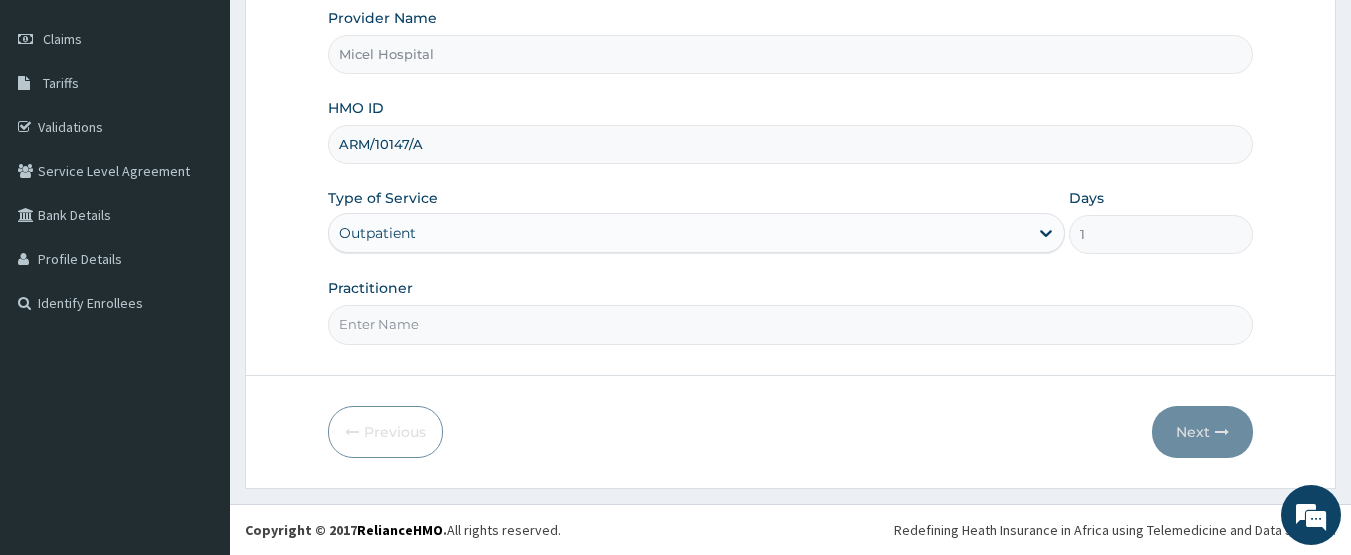 click on "Practitioner" at bounding box center [791, 324] 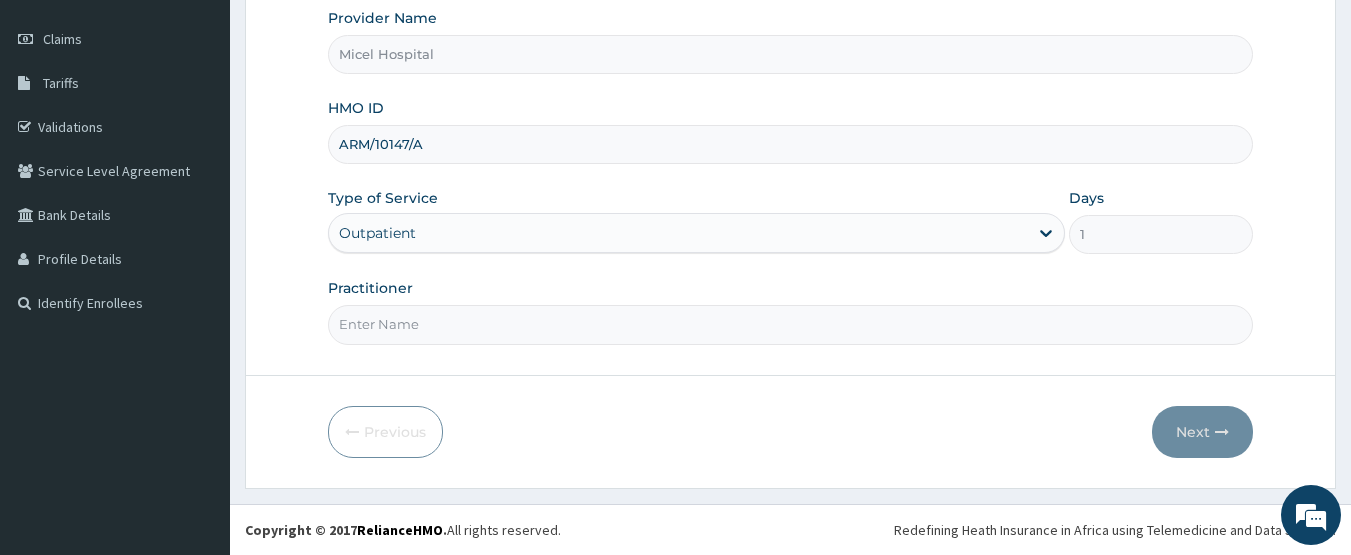 type on "DR. JOE" 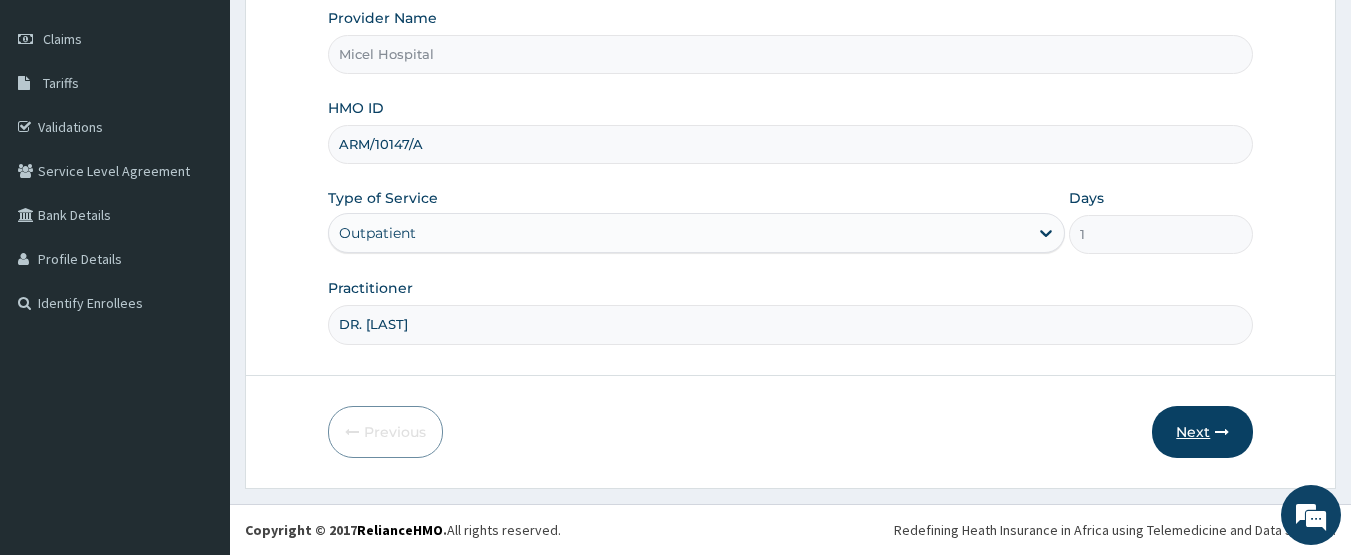 click on "Next" at bounding box center [1202, 432] 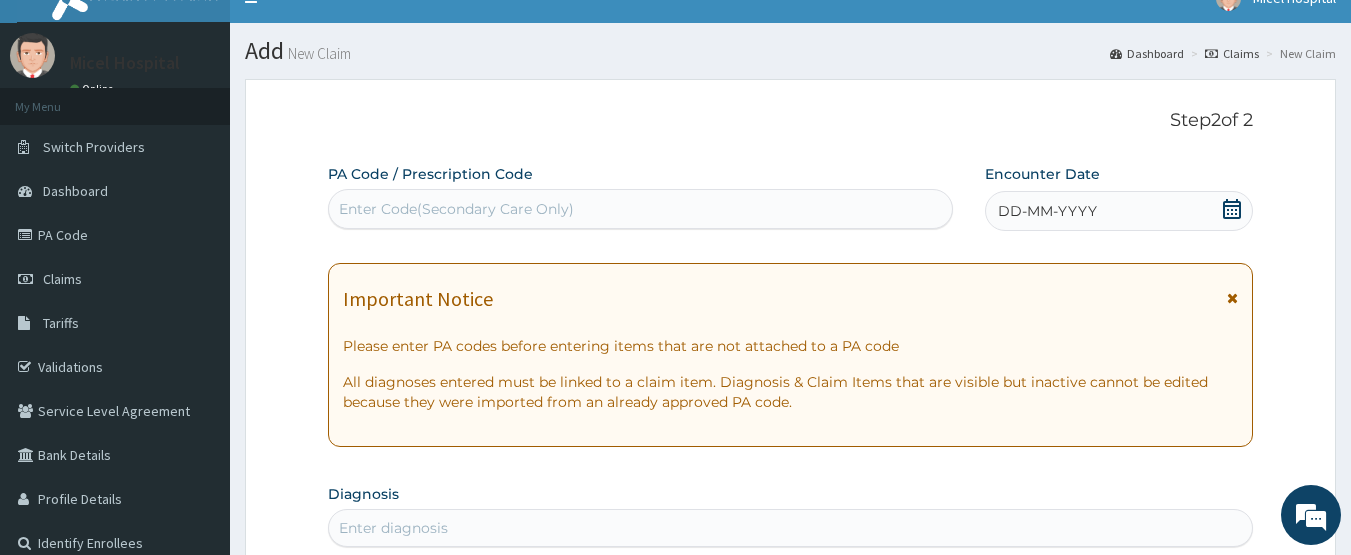 scroll, scrollTop: 5, scrollLeft: 0, axis: vertical 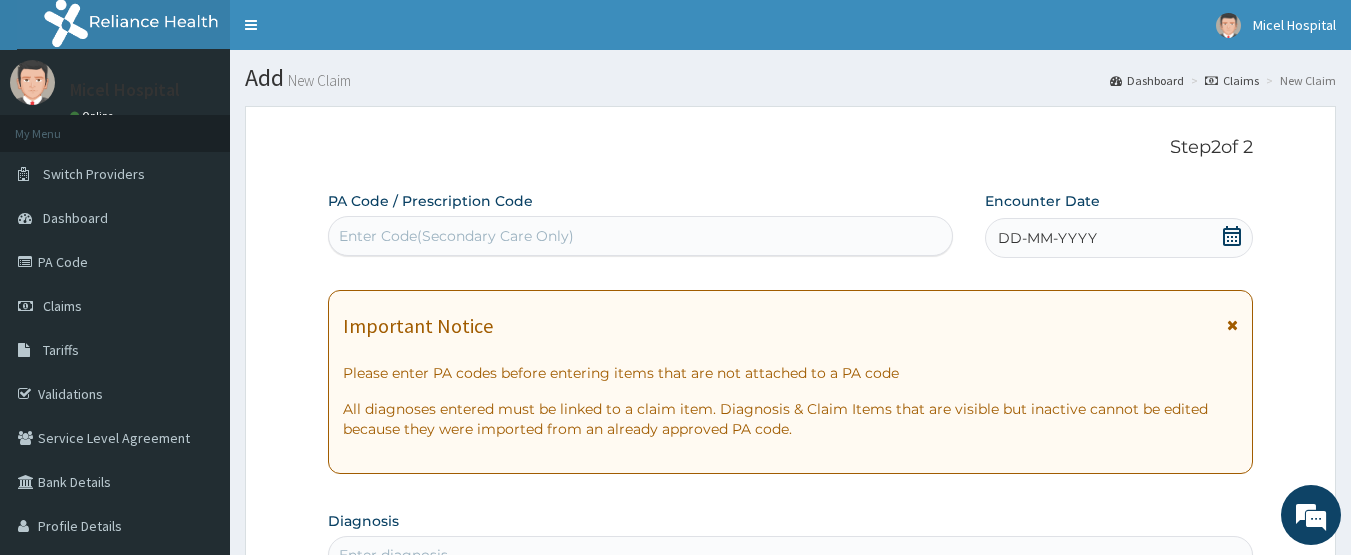 click on "Enter Code(Secondary Care Only)" at bounding box center (641, 236) 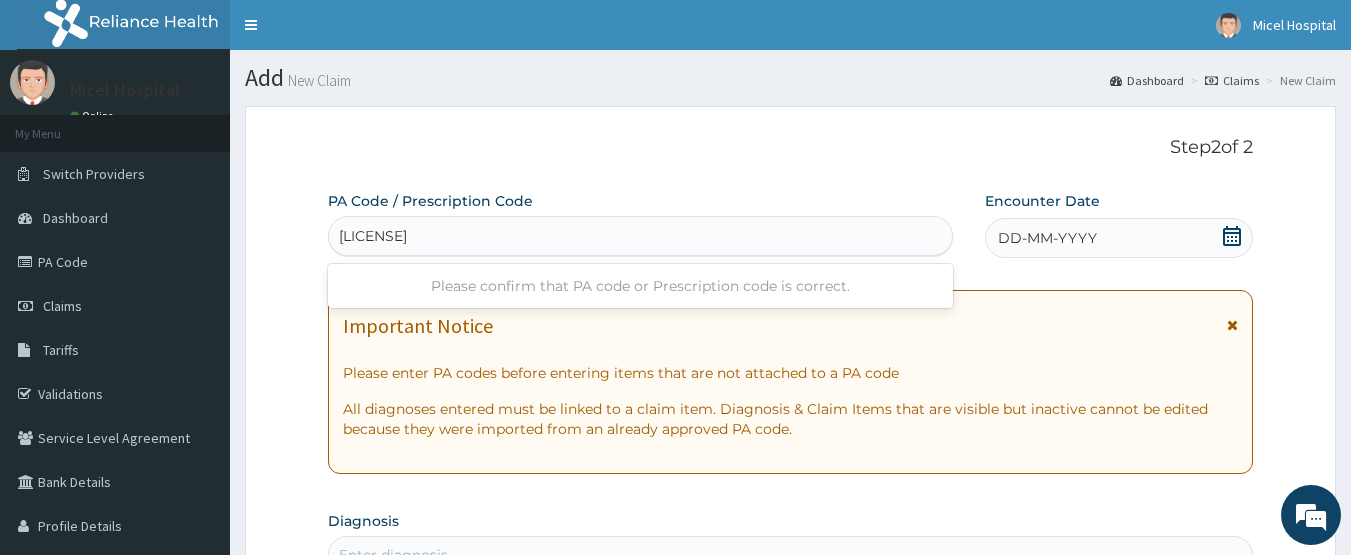 type on "PA/27DA21" 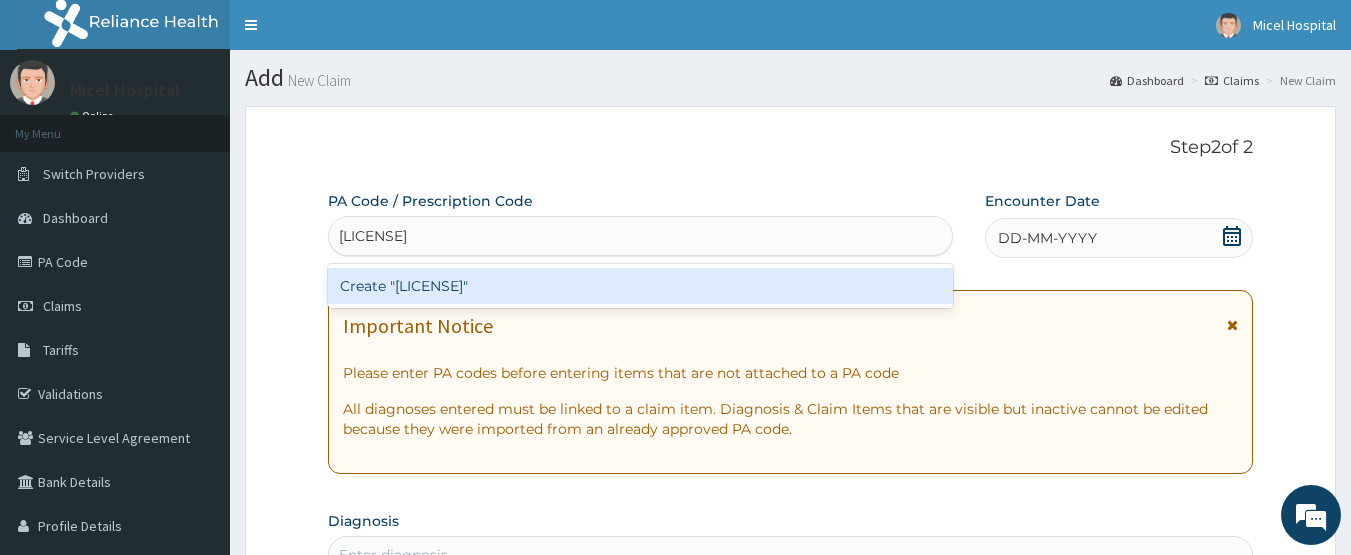 click on "Create "PA/27DA21"" at bounding box center (641, 286) 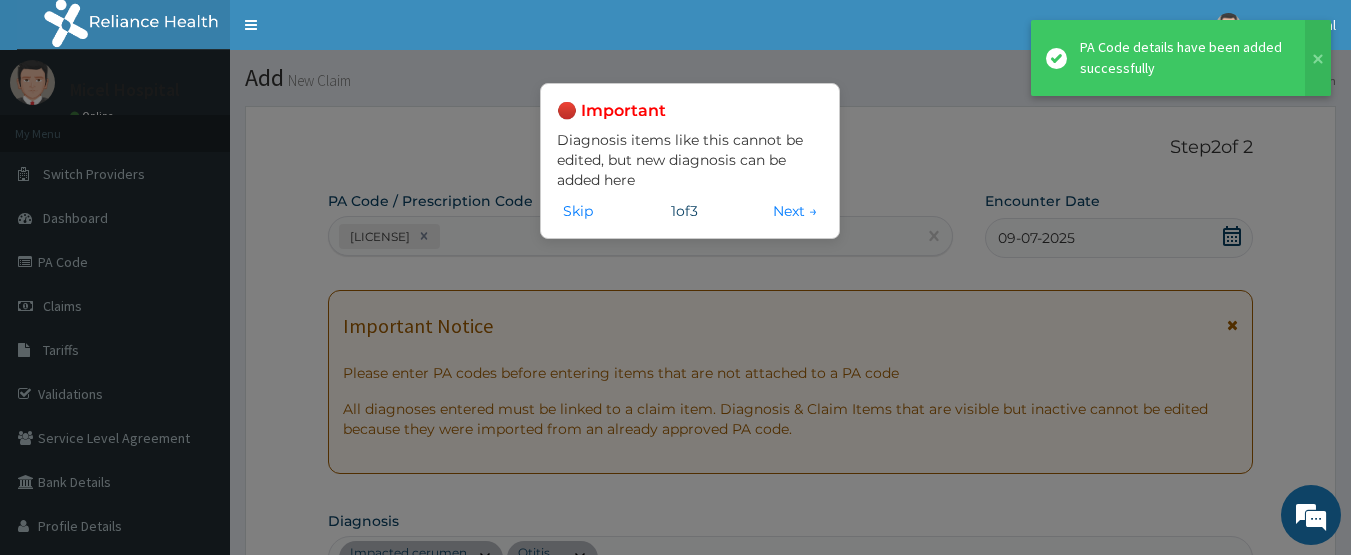 scroll, scrollTop: 632, scrollLeft: 0, axis: vertical 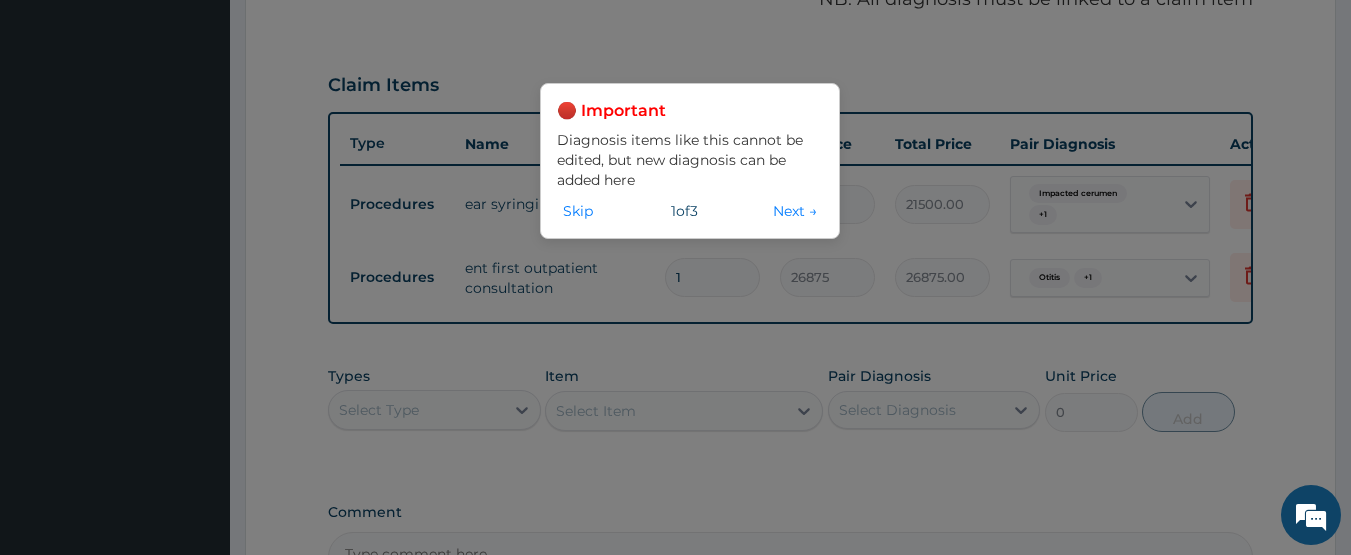 click on "🔴 Important Diagnosis items like this cannot be edited, but new diagnosis can be added here Skip 1  of  3 Next →" at bounding box center (690, 161) 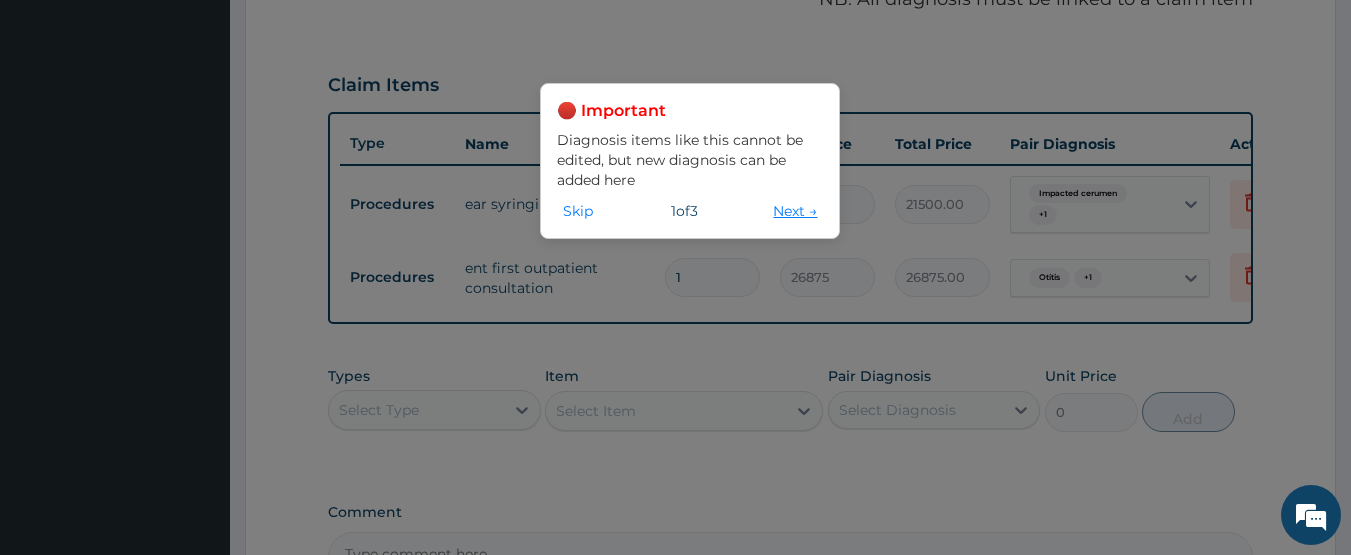 click on "Next →" at bounding box center [795, 211] 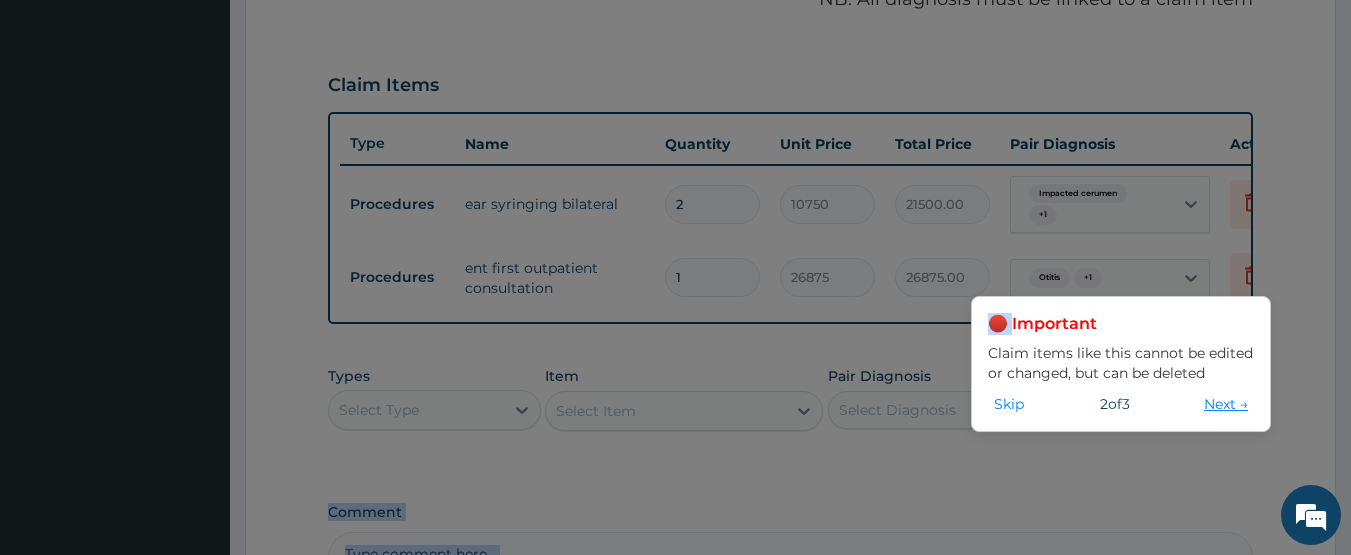 click on "🔴 Important Claim items like this cannot be edited or changed, but can be deleted Skip 2  of  3 Next →" at bounding box center (675, 277) 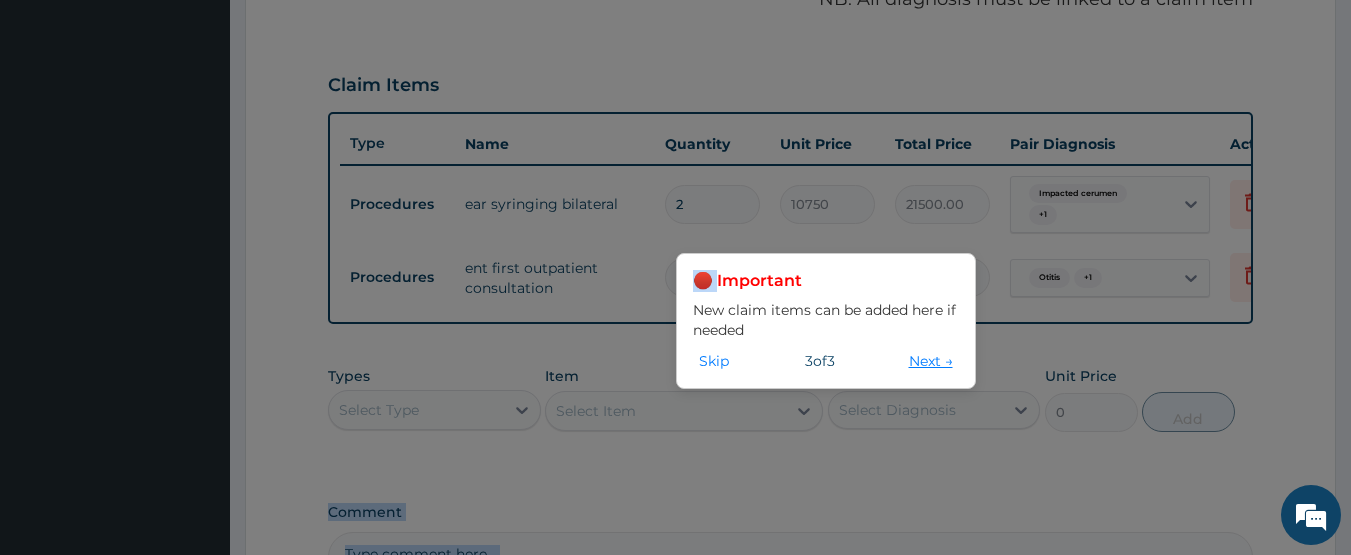 click on "Next →" at bounding box center (931, 361) 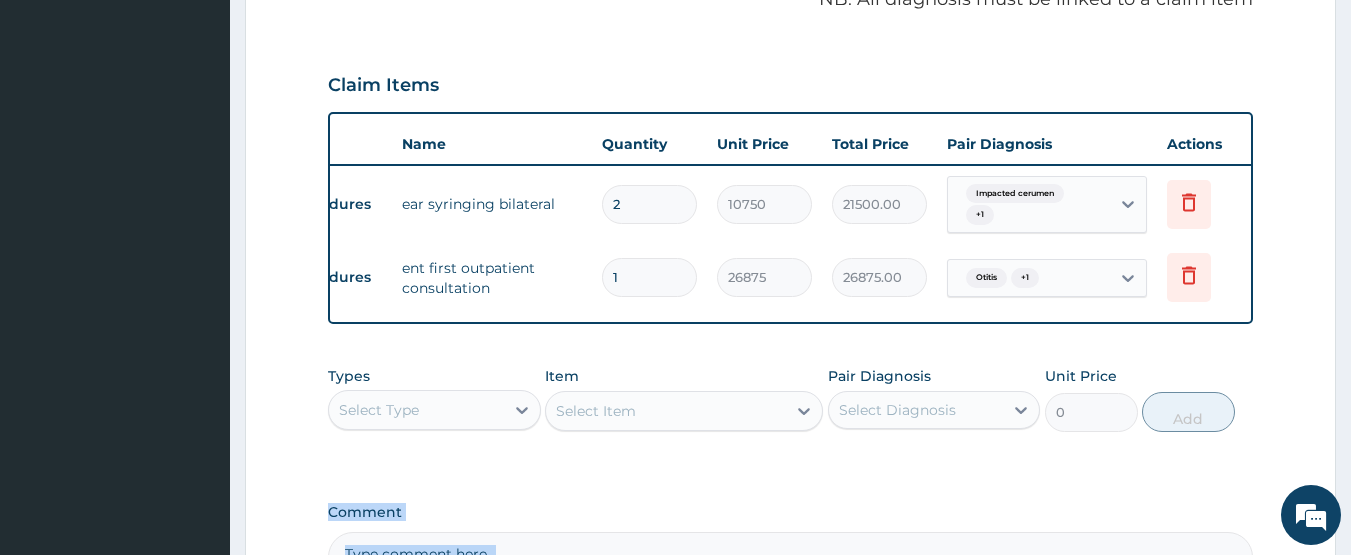 scroll, scrollTop: 0, scrollLeft: 78, axis: horizontal 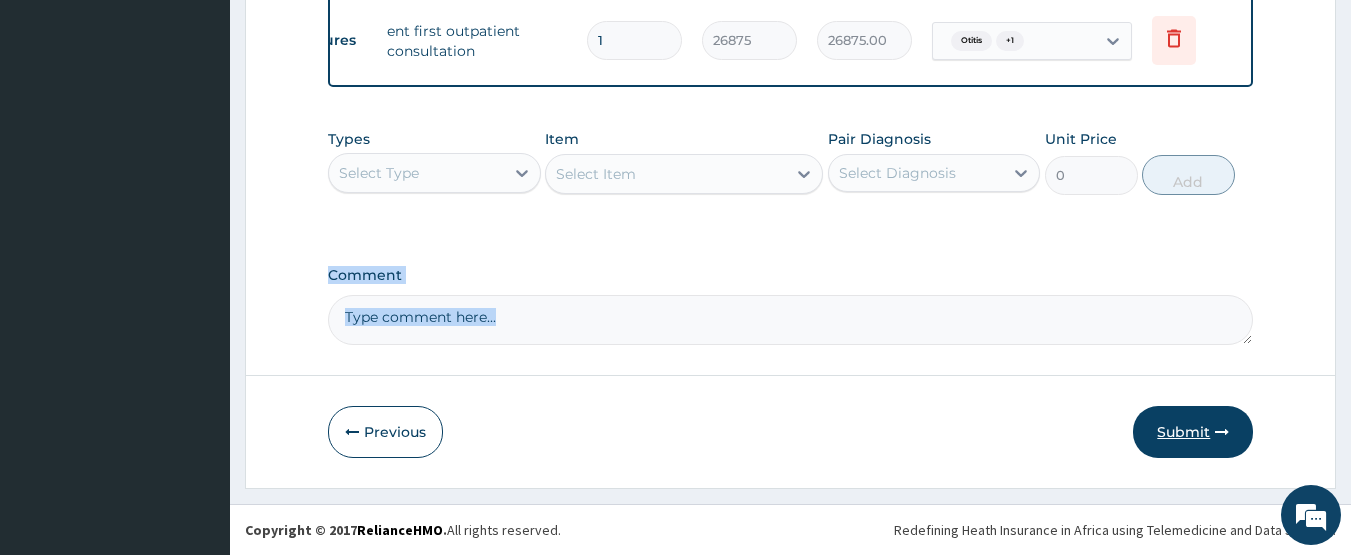 click at bounding box center [1222, 432] 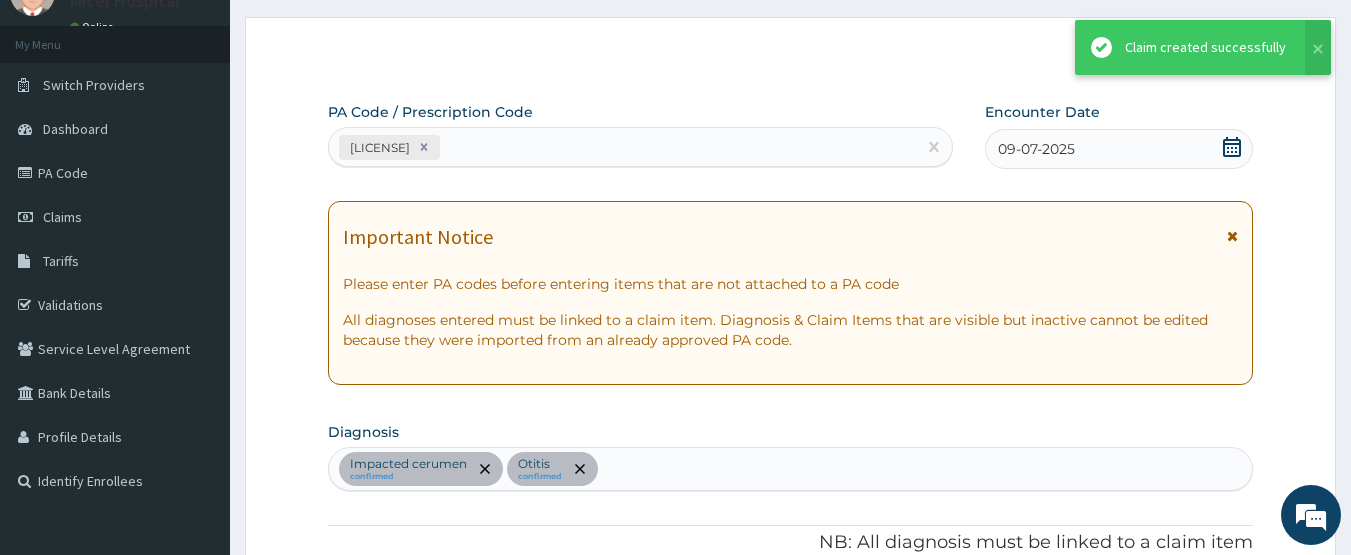 scroll, scrollTop: 884, scrollLeft: 0, axis: vertical 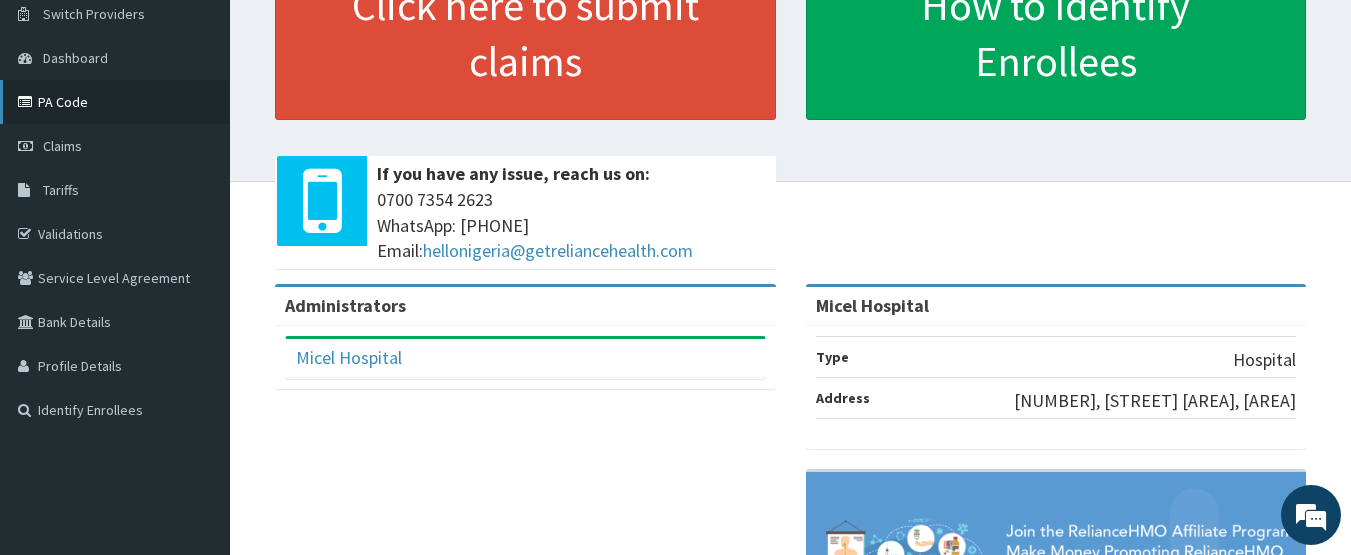 click on "PA Code" at bounding box center (115, 102) 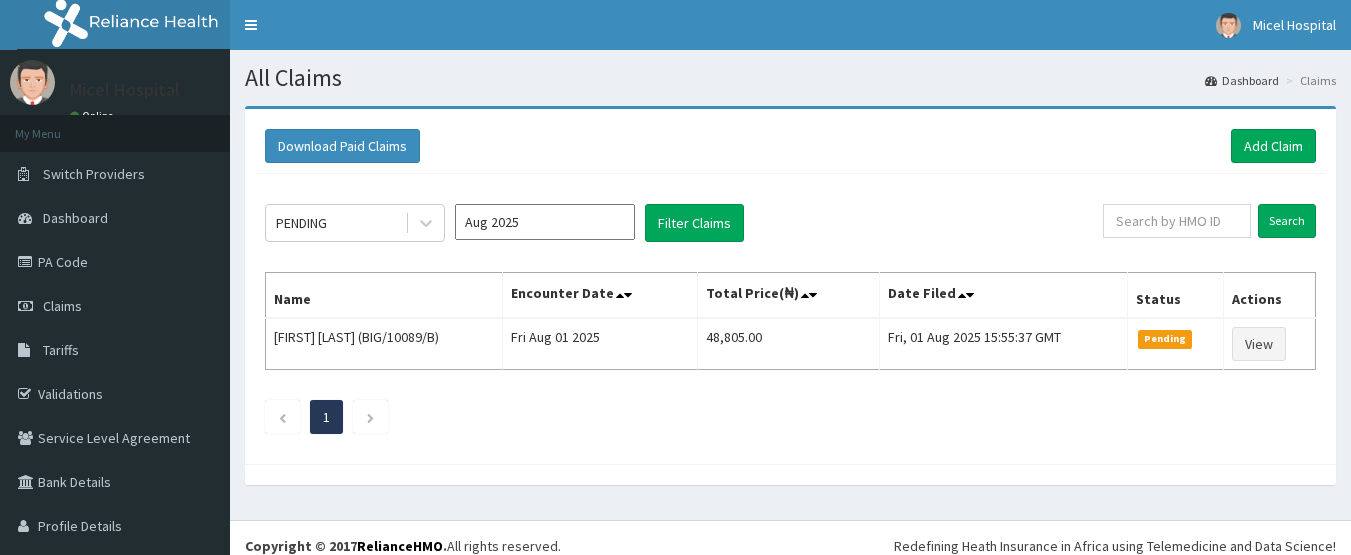 scroll, scrollTop: 0, scrollLeft: 0, axis: both 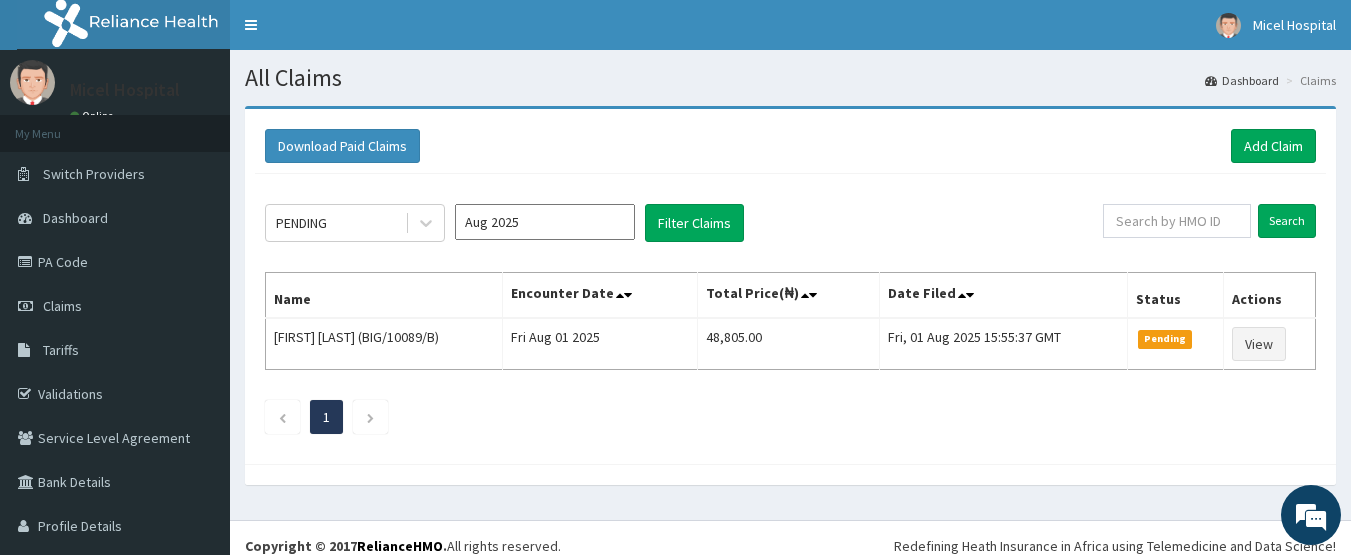 click on "Aug 2025" at bounding box center [545, 222] 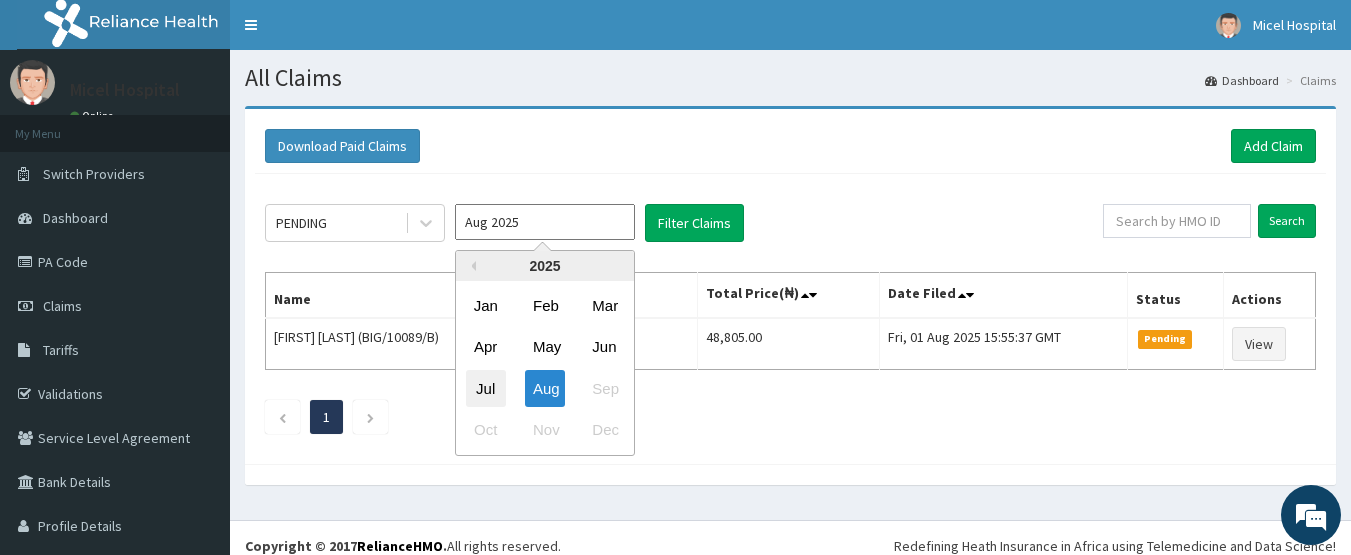click on "Jul" at bounding box center [486, 388] 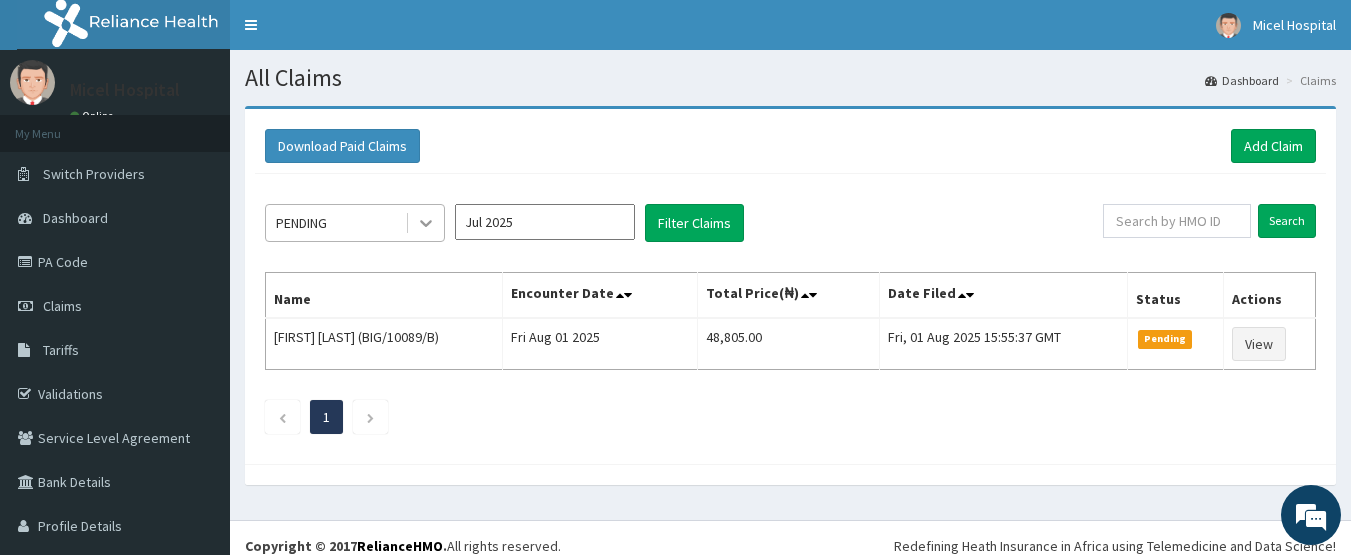 click at bounding box center [426, 223] 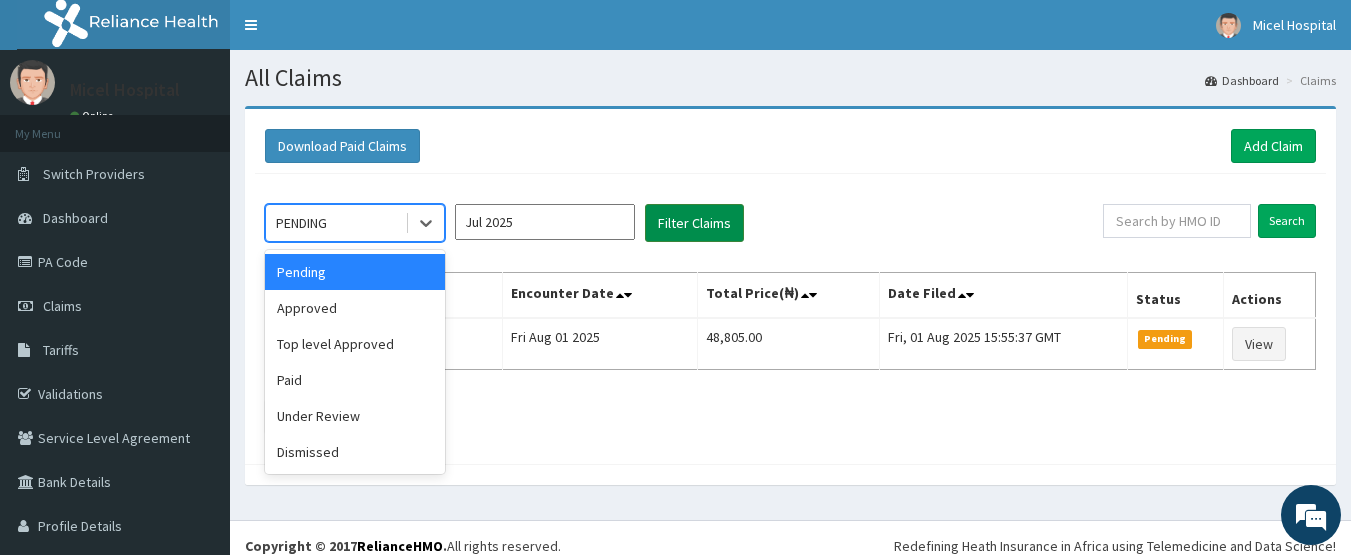 click on "Filter Claims" at bounding box center (694, 223) 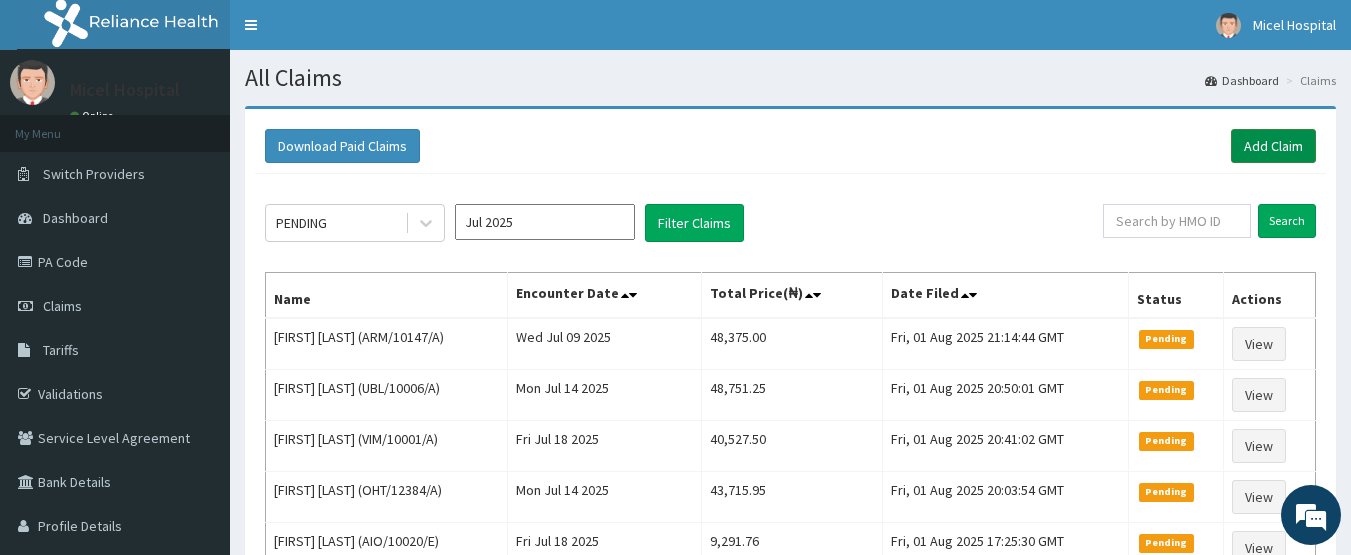 click on "Add Claim" at bounding box center (1273, 146) 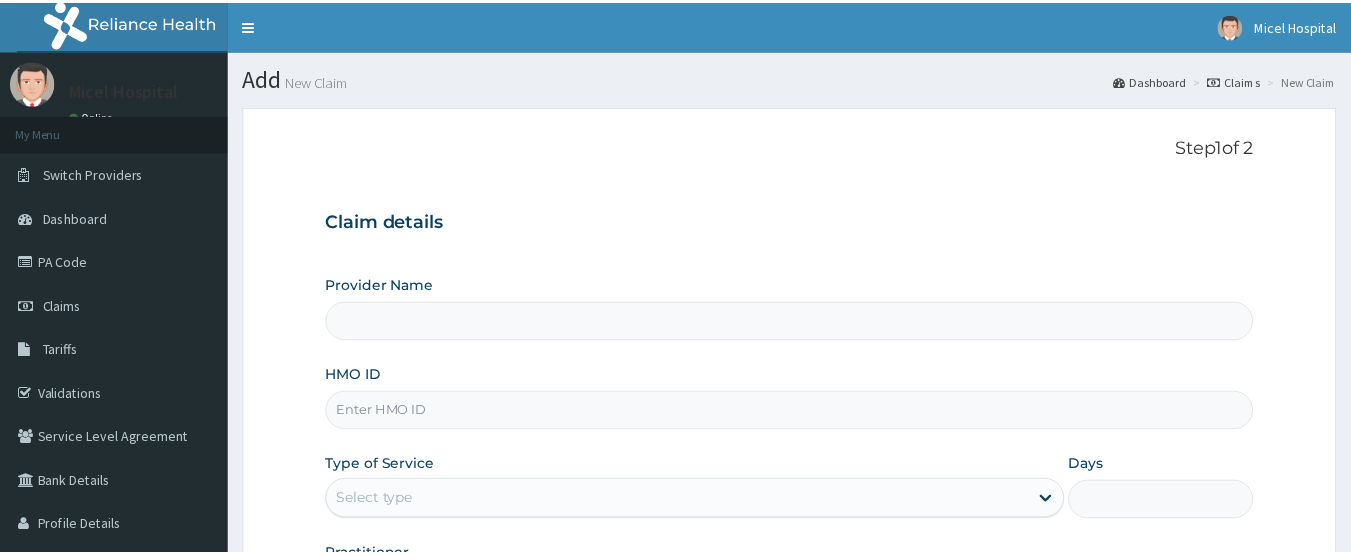 scroll, scrollTop: 0, scrollLeft: 0, axis: both 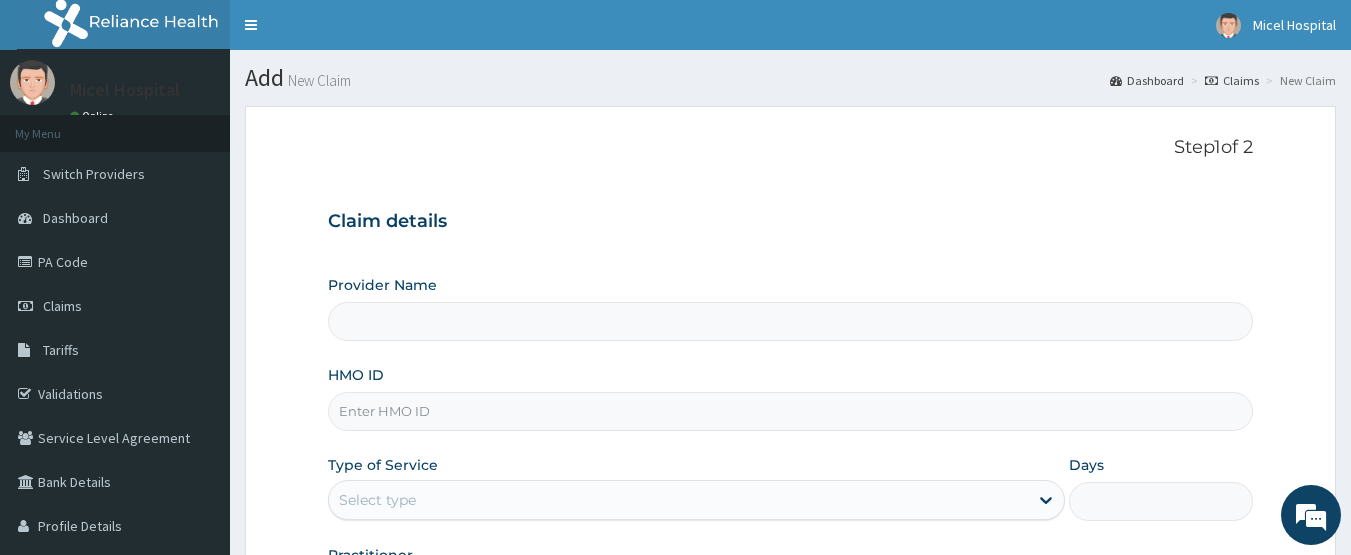 type on "Micel Hospital" 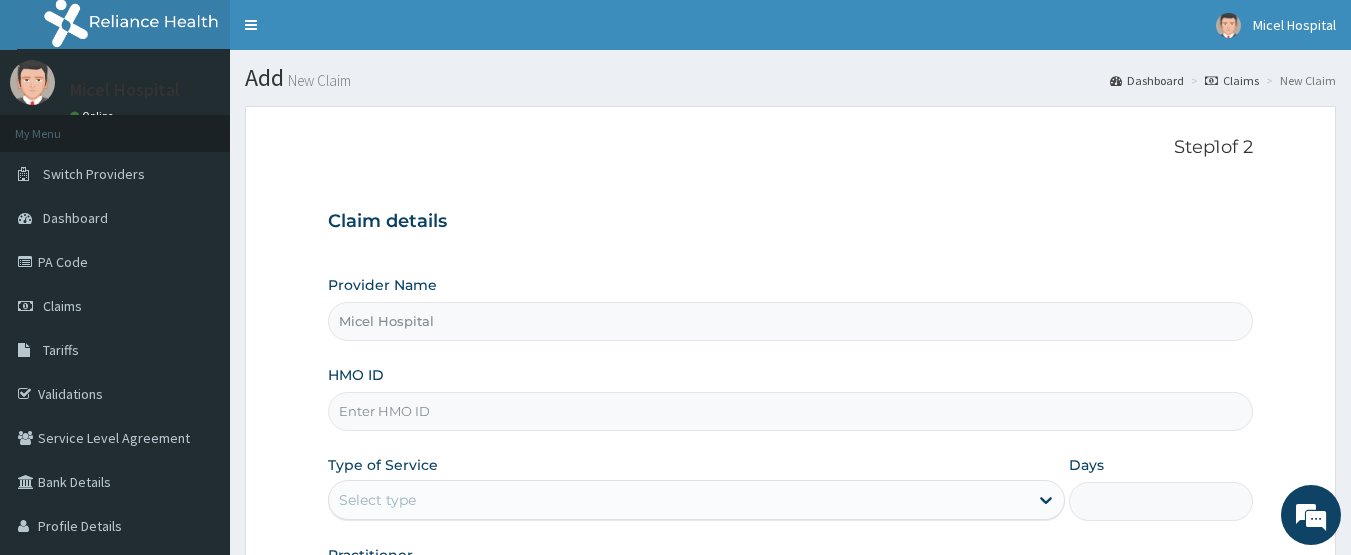 scroll, scrollTop: 0, scrollLeft: 0, axis: both 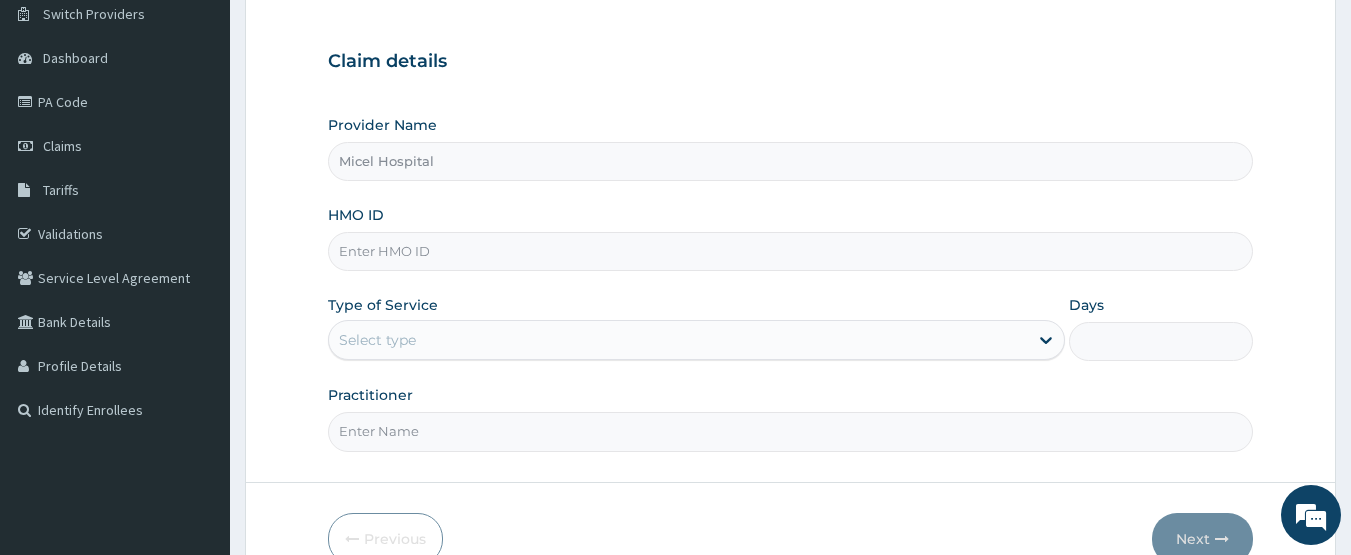 click on "HMO ID" at bounding box center [791, 251] 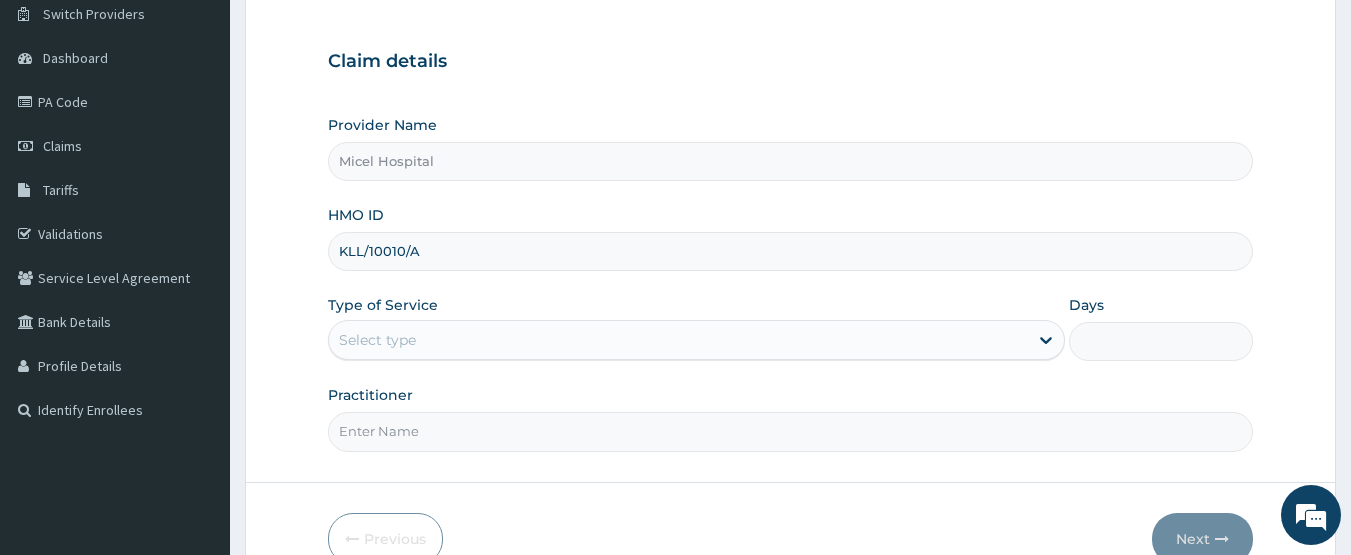 type on "KLL/10010/A" 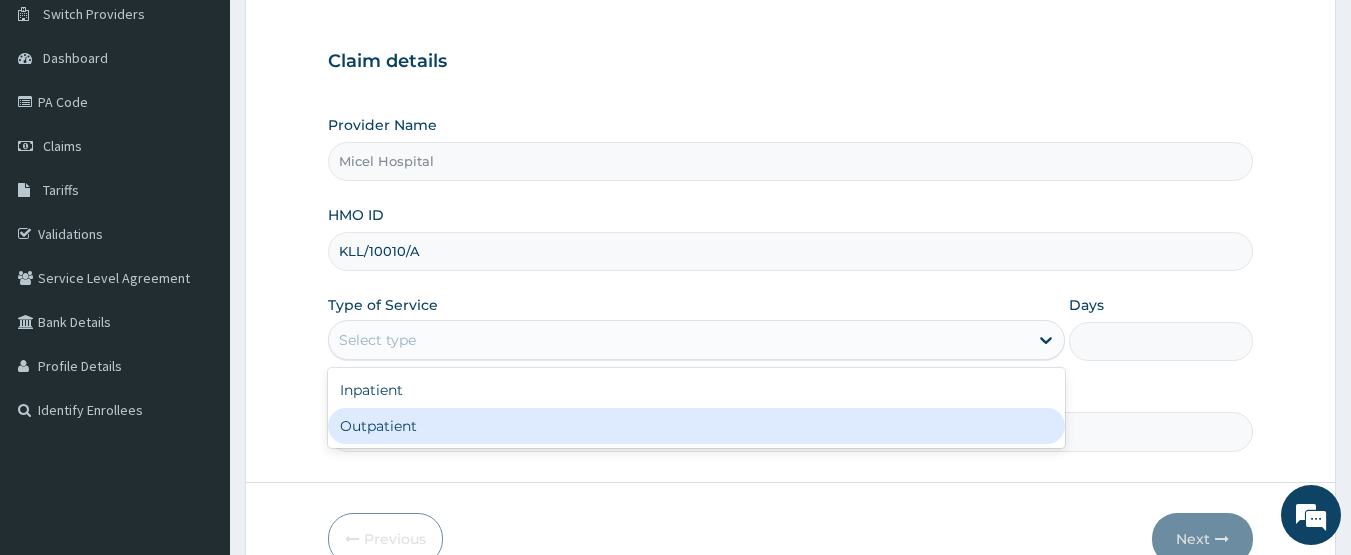 click on "Outpatient" at bounding box center (696, 426) 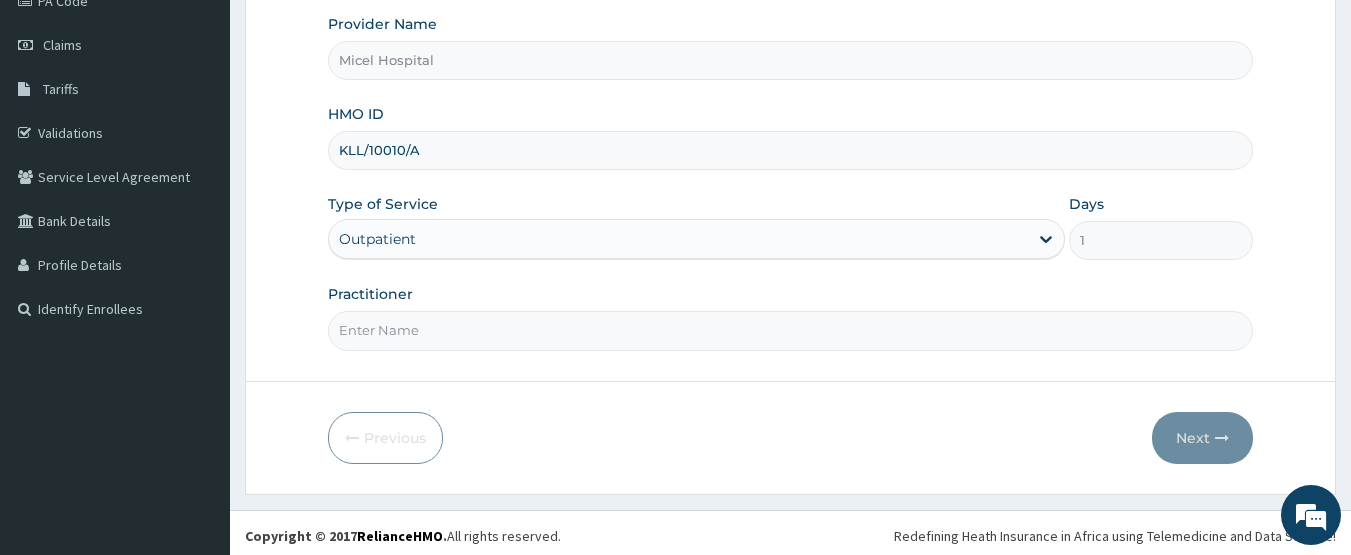 scroll, scrollTop: 267, scrollLeft: 0, axis: vertical 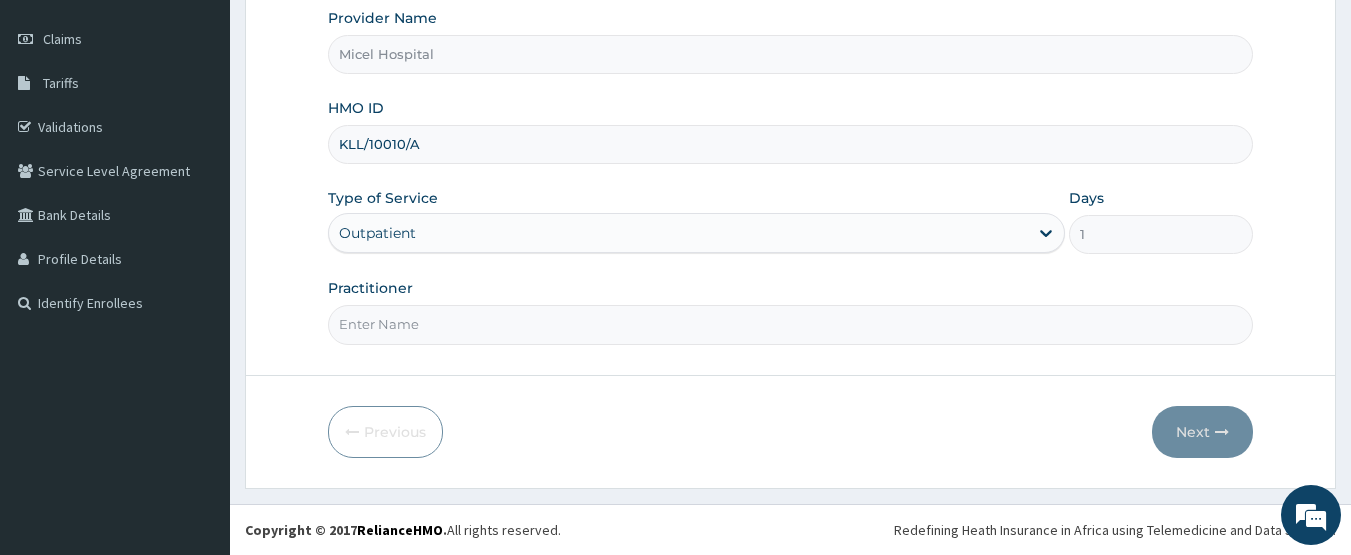 click on "Practitioner" at bounding box center (791, 324) 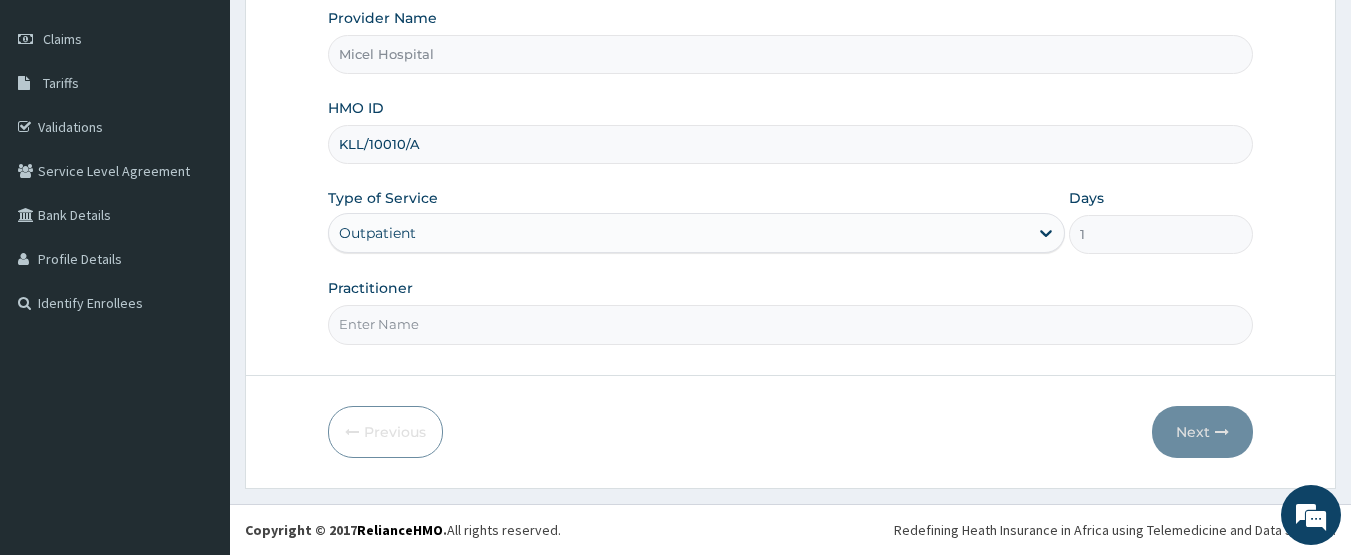 type on "DR OYEYEMI" 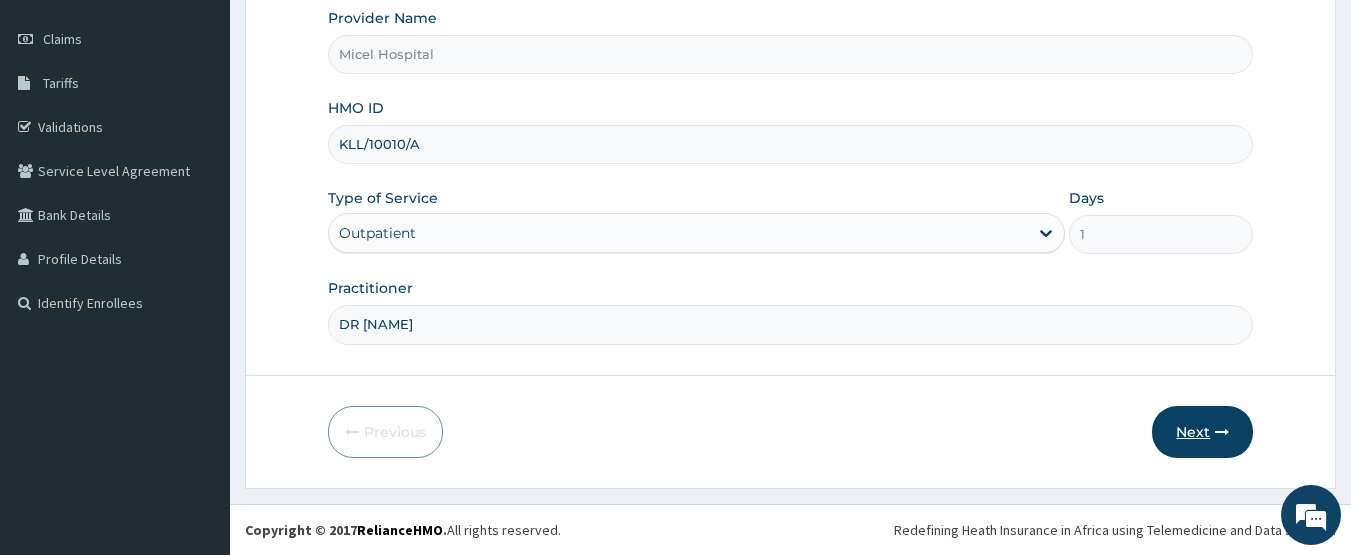 click on "Next" at bounding box center (1202, 432) 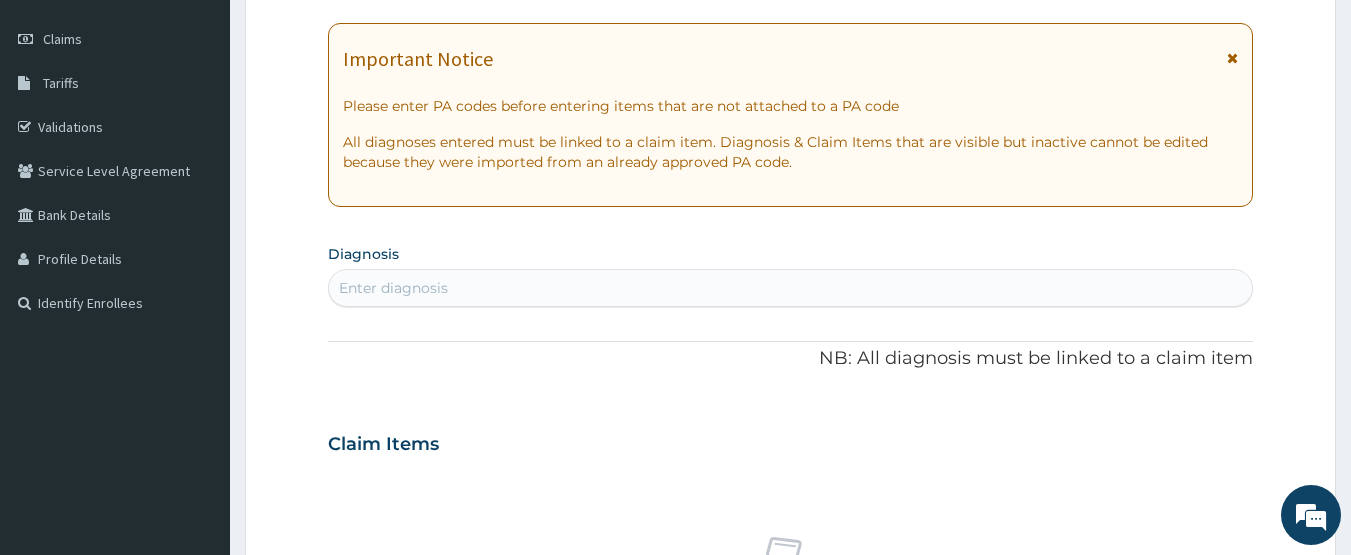 click at bounding box center (1232, 58) 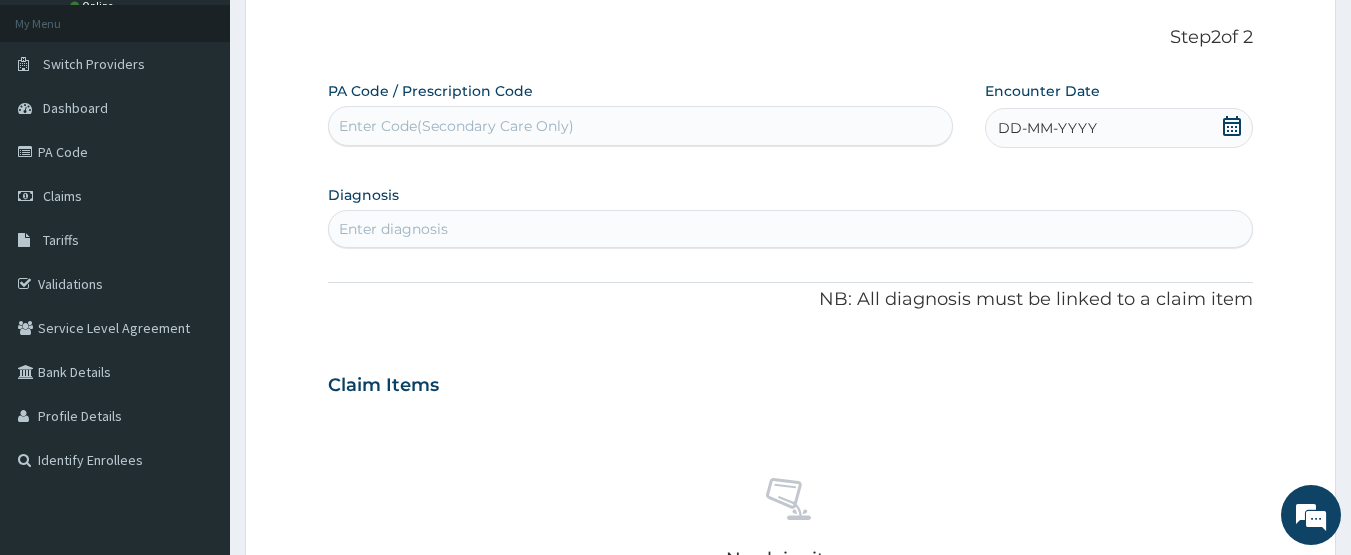 scroll, scrollTop: 107, scrollLeft: 0, axis: vertical 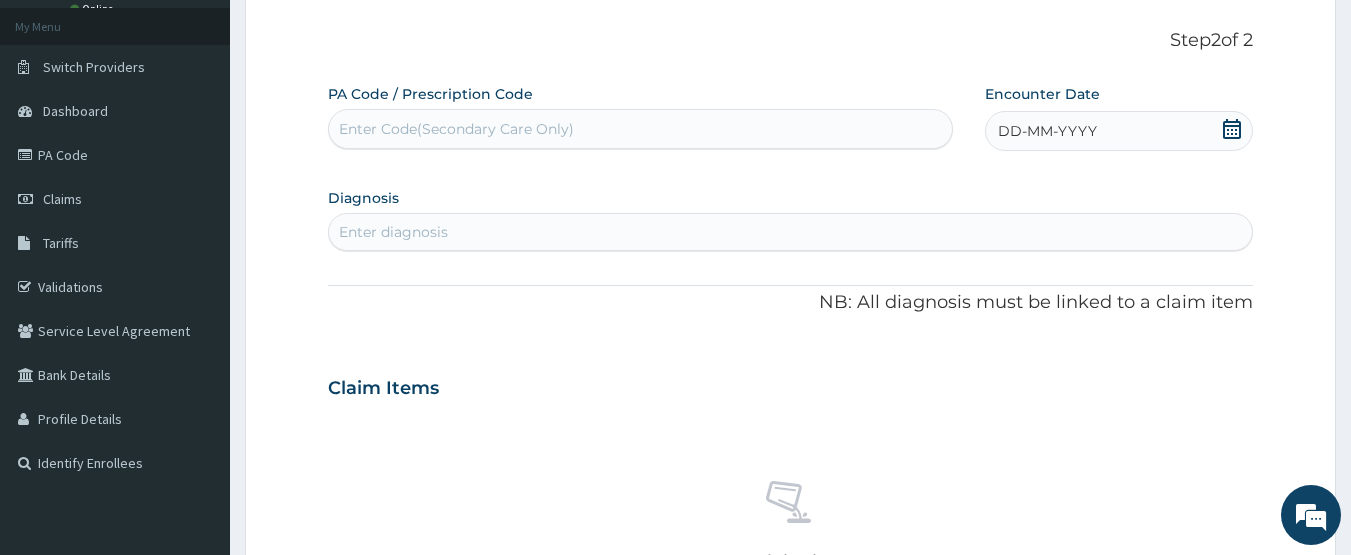 click on "Enter Code(Secondary Care Only)" at bounding box center [641, 129] 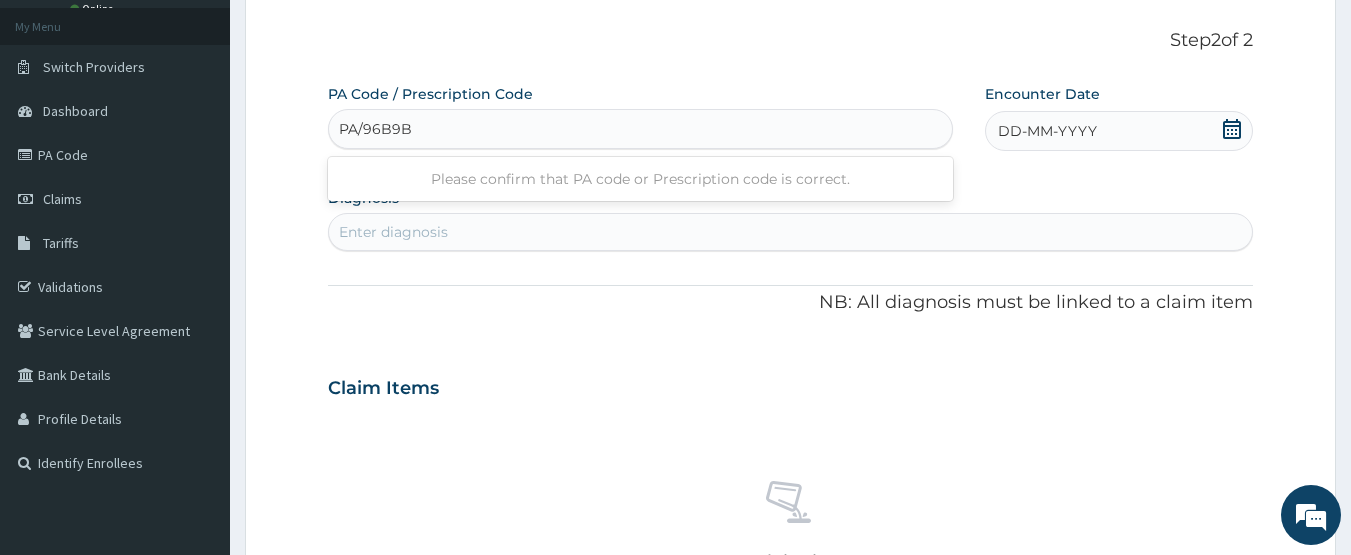 type on "PA/96B9B7" 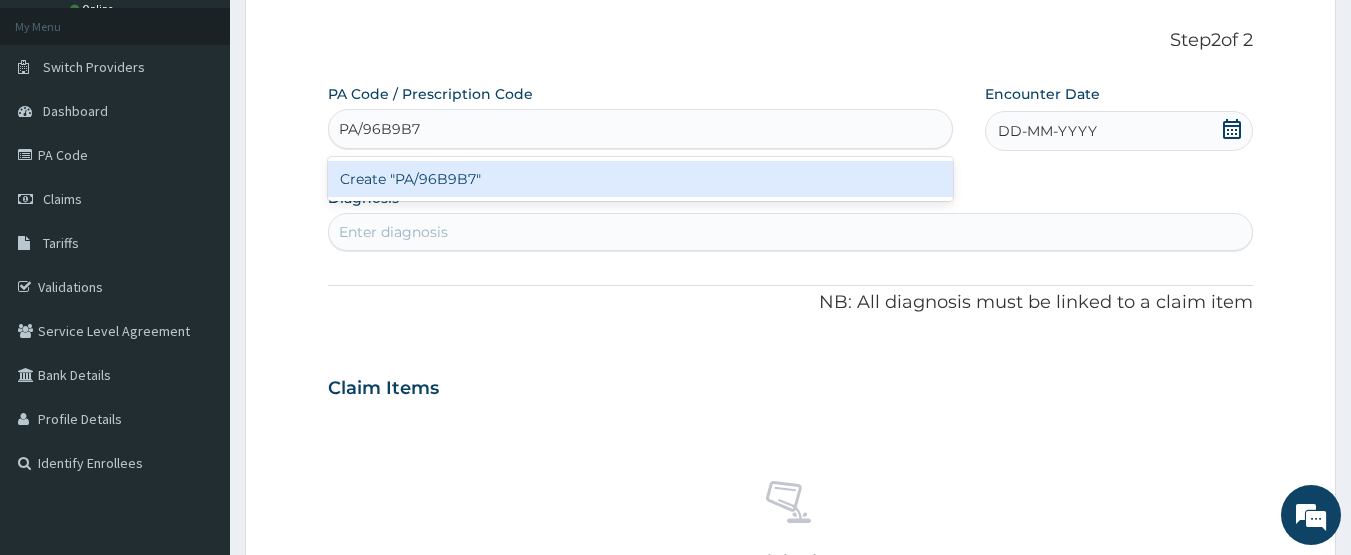 click on "Create "PA/96B9B7"" at bounding box center (641, 179) 